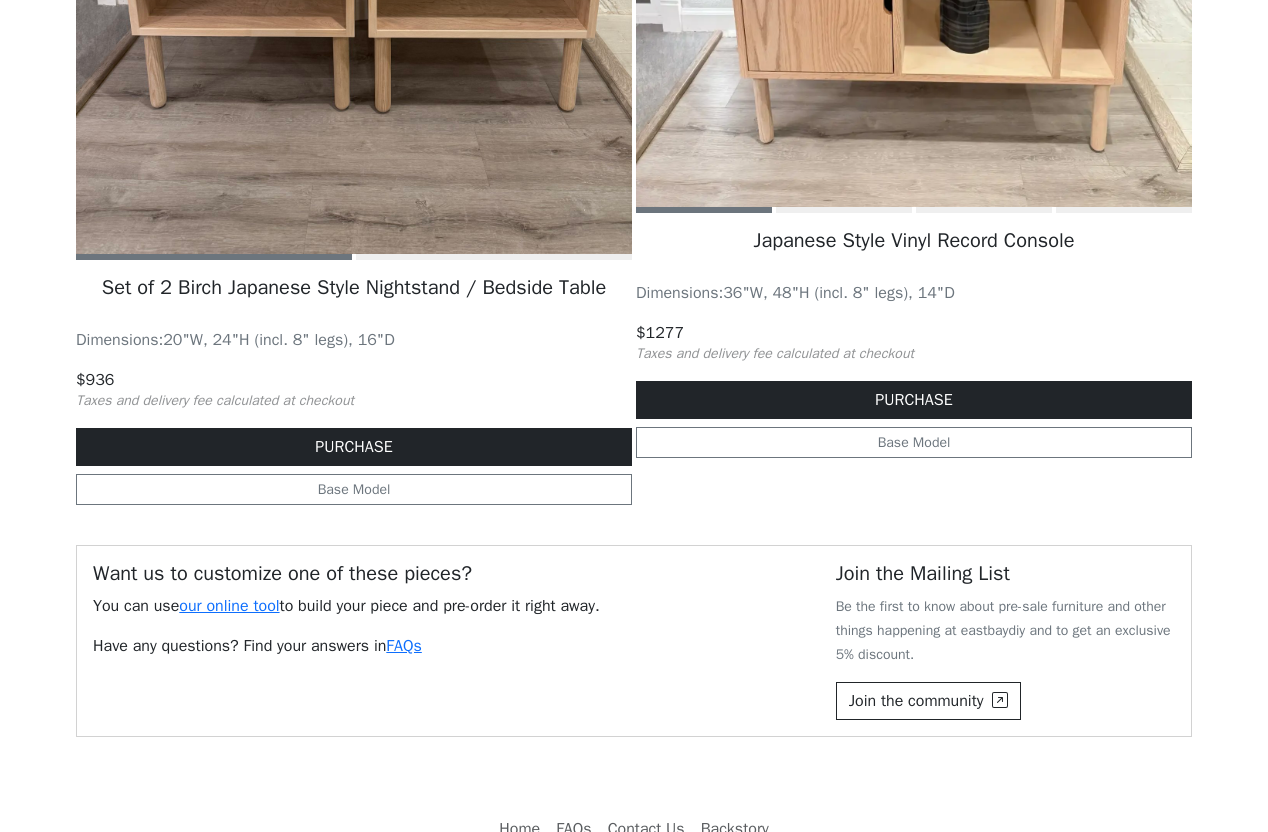 scroll, scrollTop: 1891, scrollLeft: 0, axis: vertical 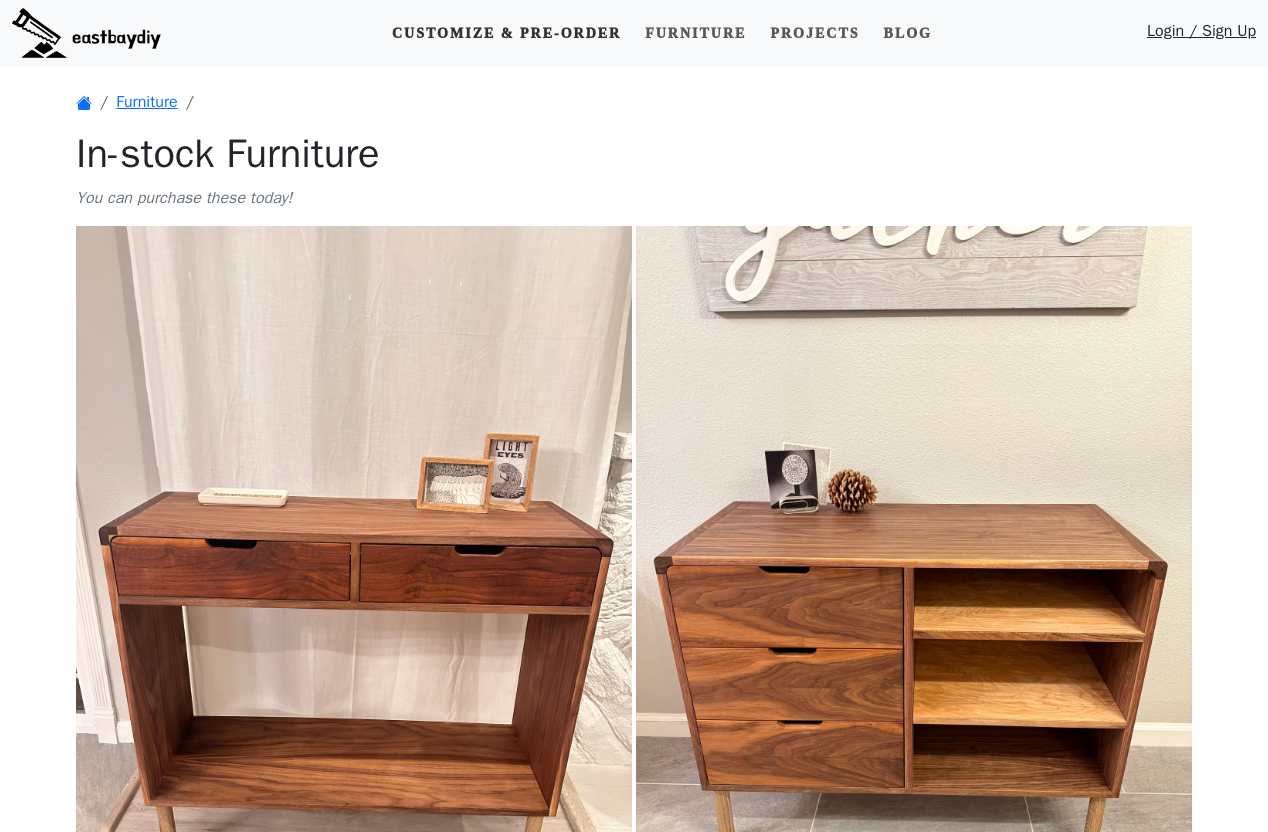 click on "Customize & Pre-order" at bounding box center (506, 33) 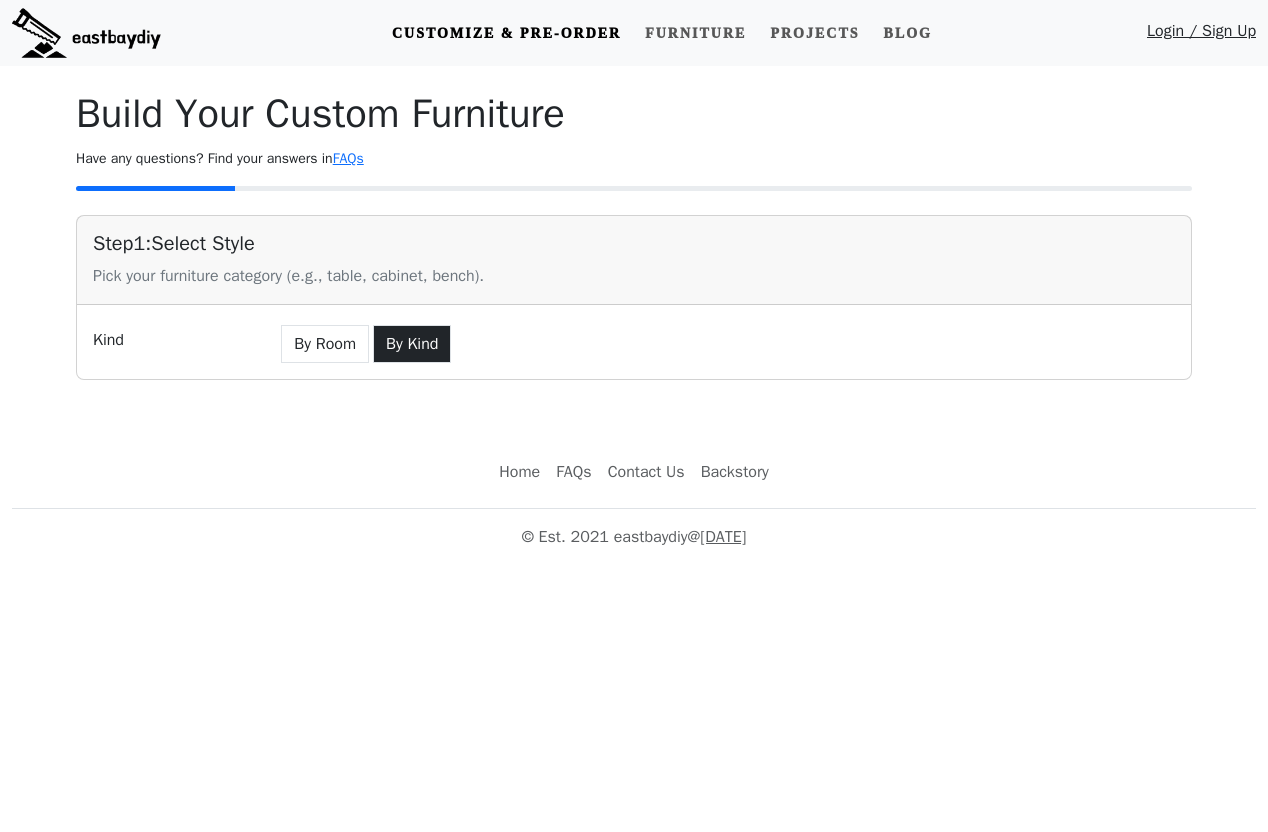 click on "By Kind" at bounding box center [412, 344] 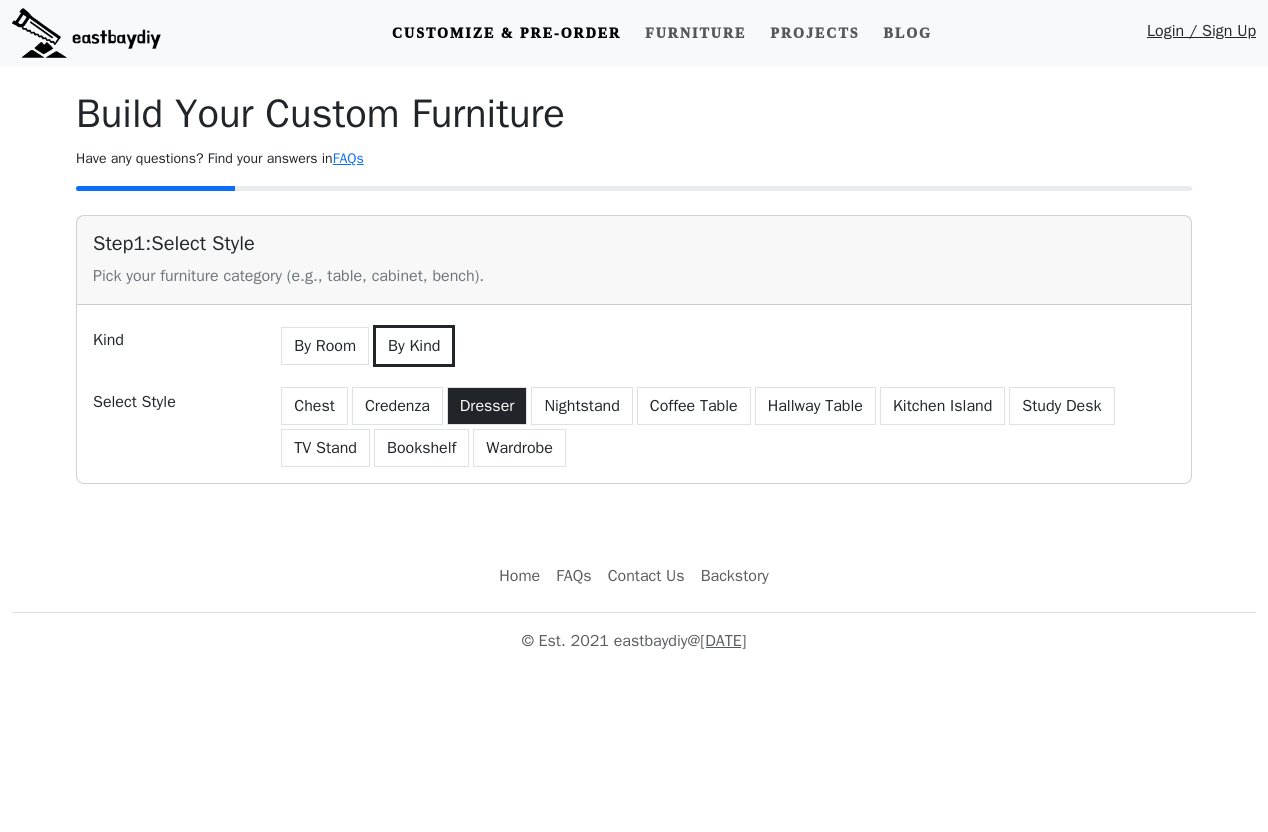 click on "Dresser" at bounding box center [487, 406] 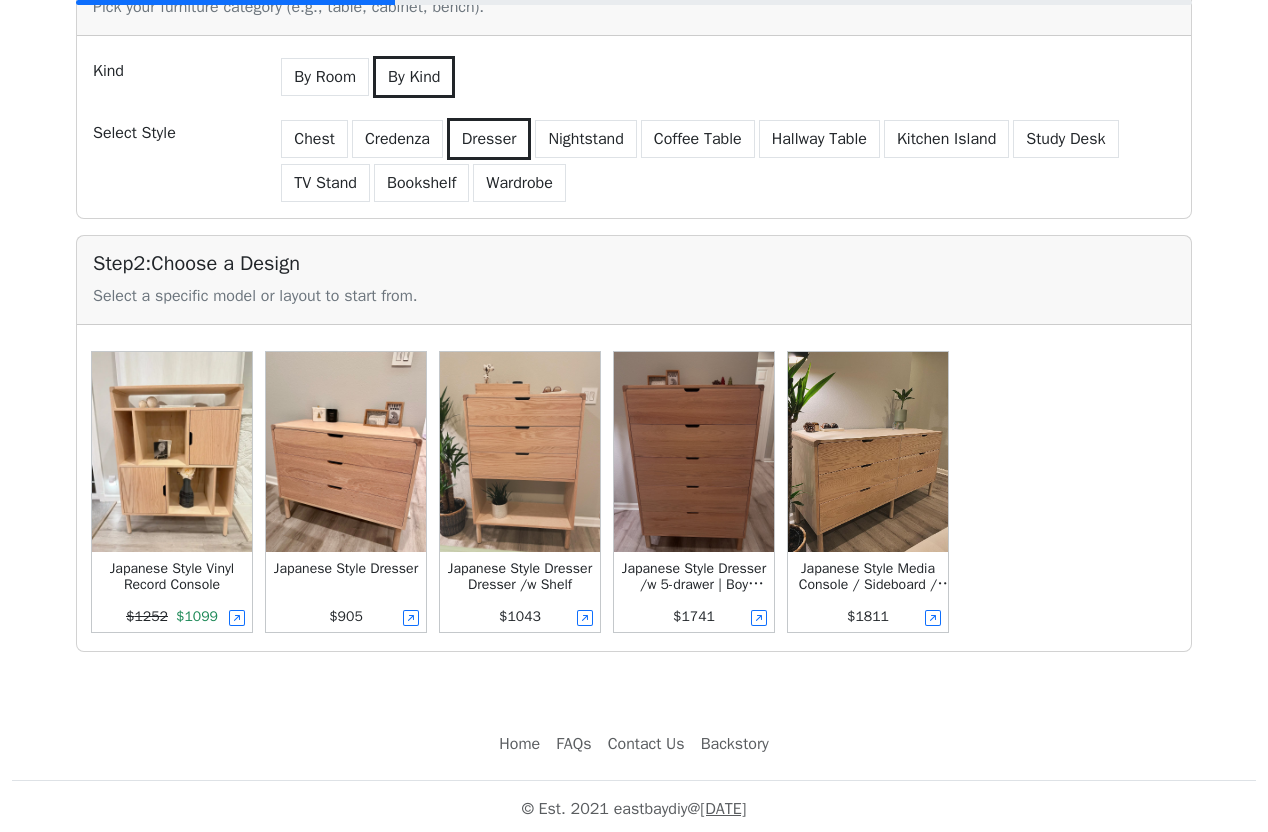 scroll, scrollTop: 274, scrollLeft: 0, axis: vertical 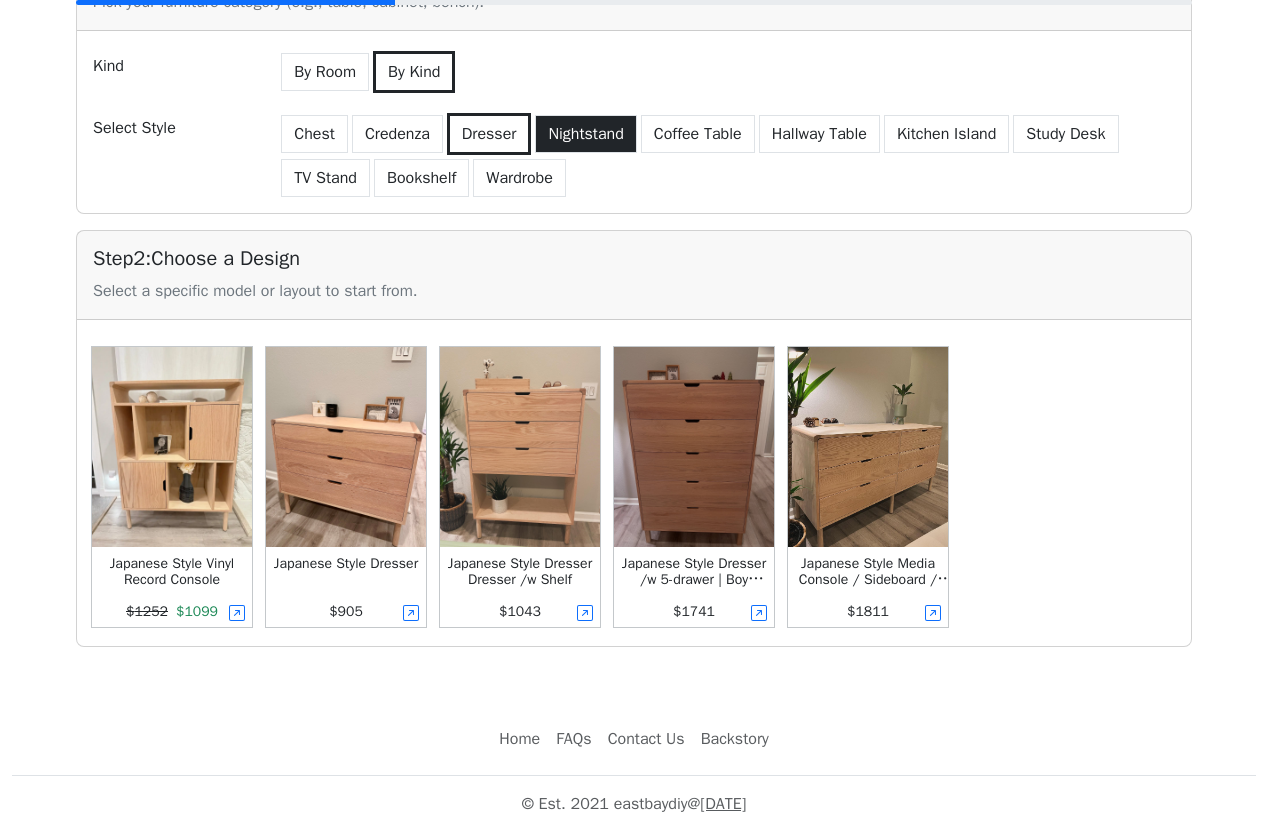 click on "Nightstand" at bounding box center (585, 134) 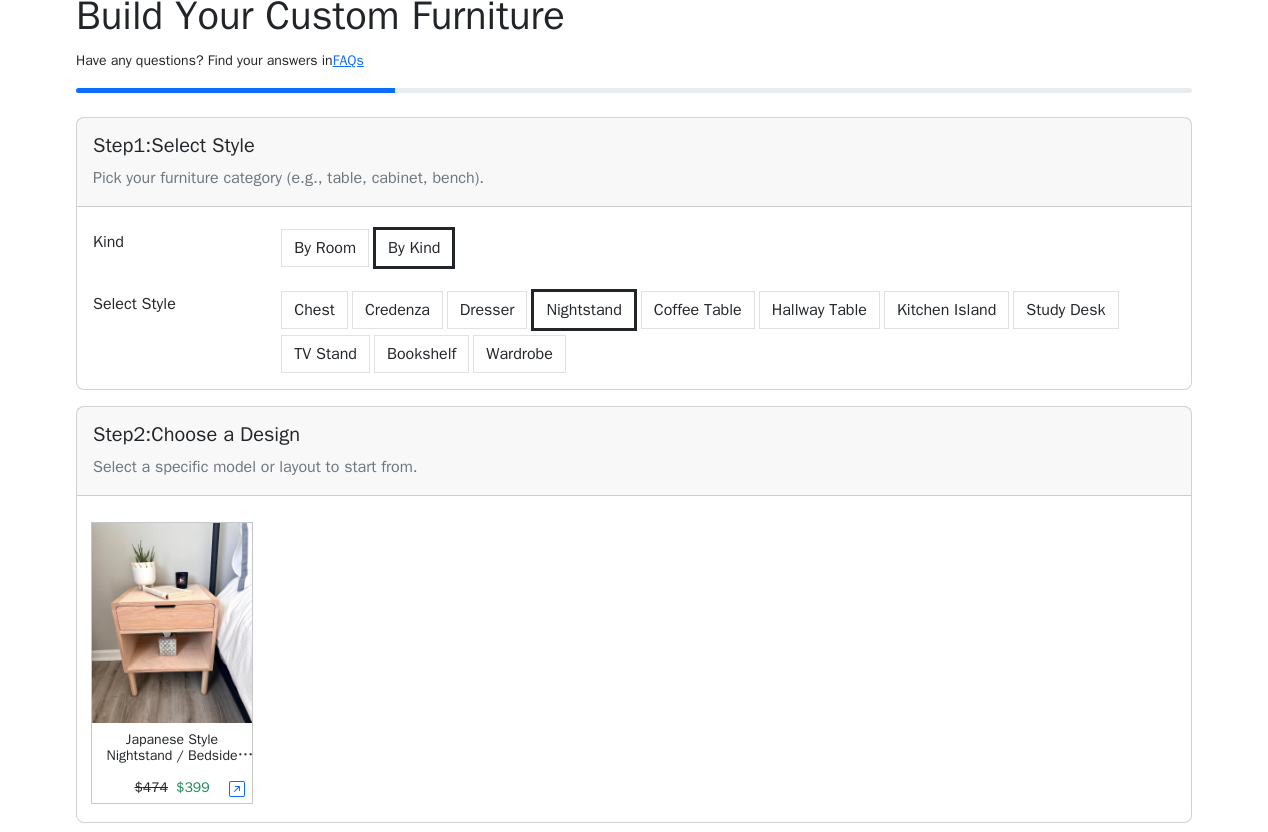 scroll, scrollTop: 274, scrollLeft: 0, axis: vertical 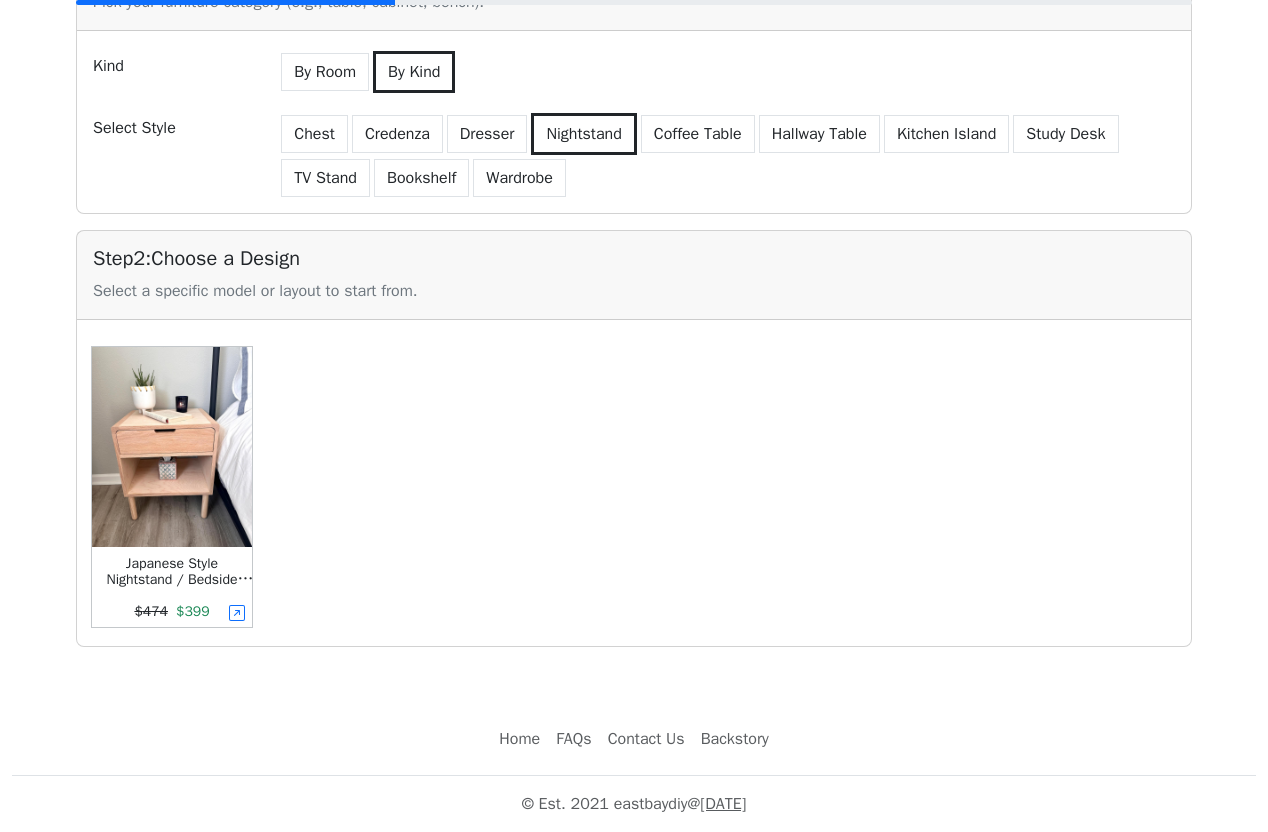 click at bounding box center (172, 447) 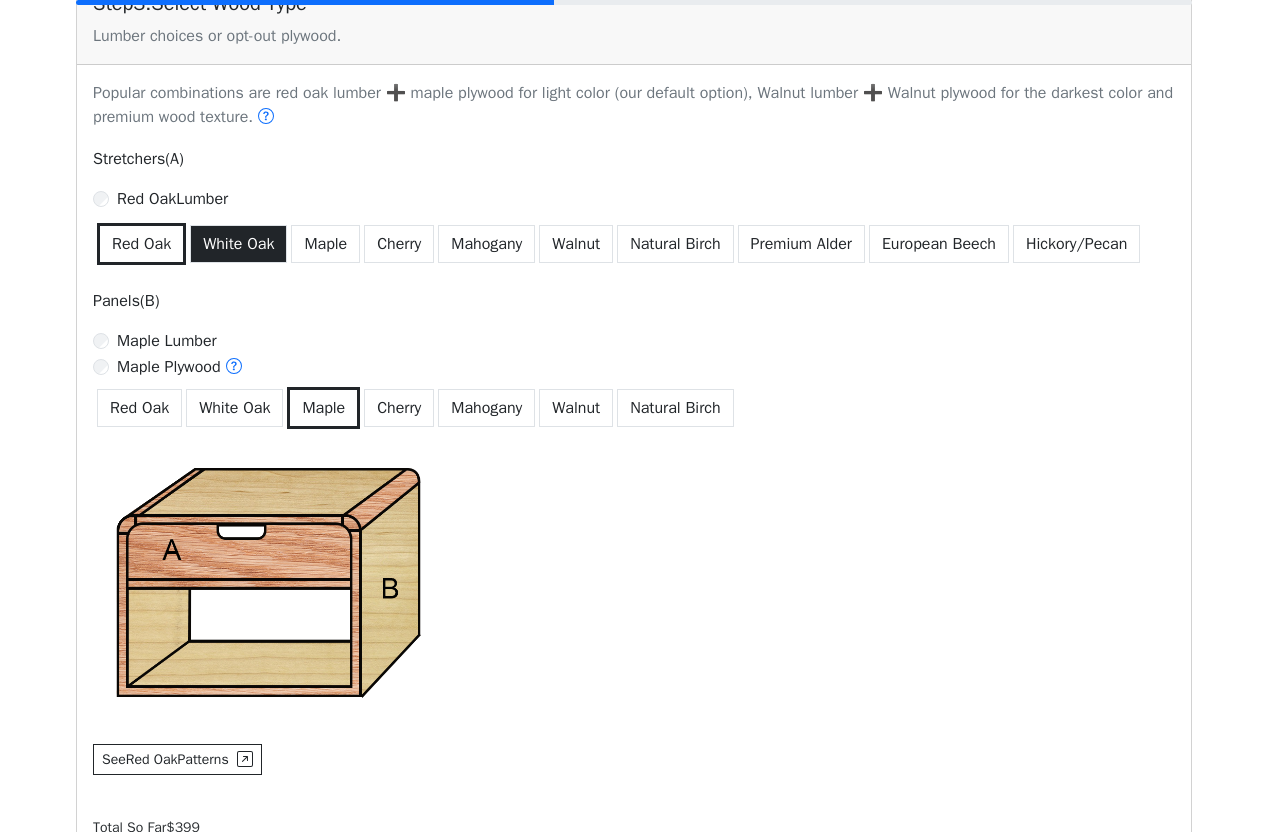scroll, scrollTop: 963, scrollLeft: 0, axis: vertical 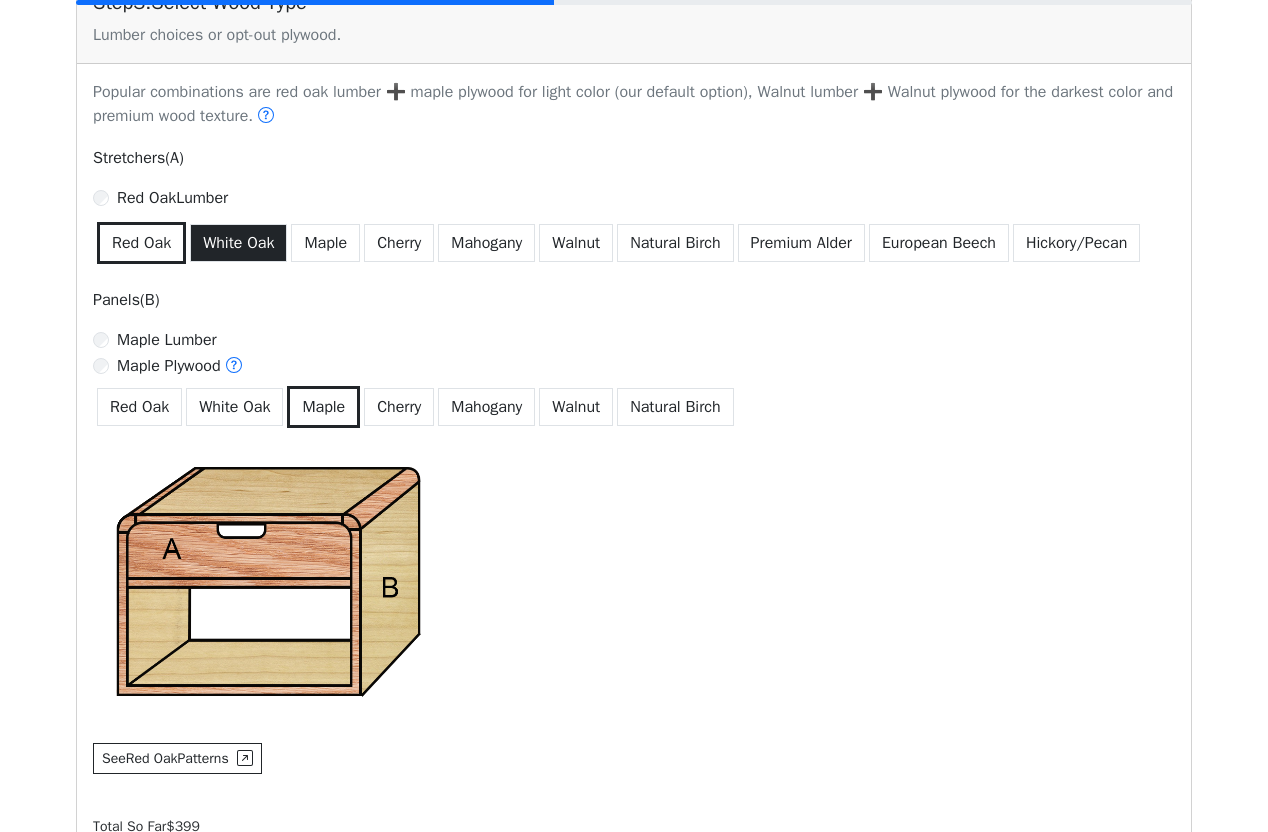 click on "White Oak" at bounding box center [238, 243] 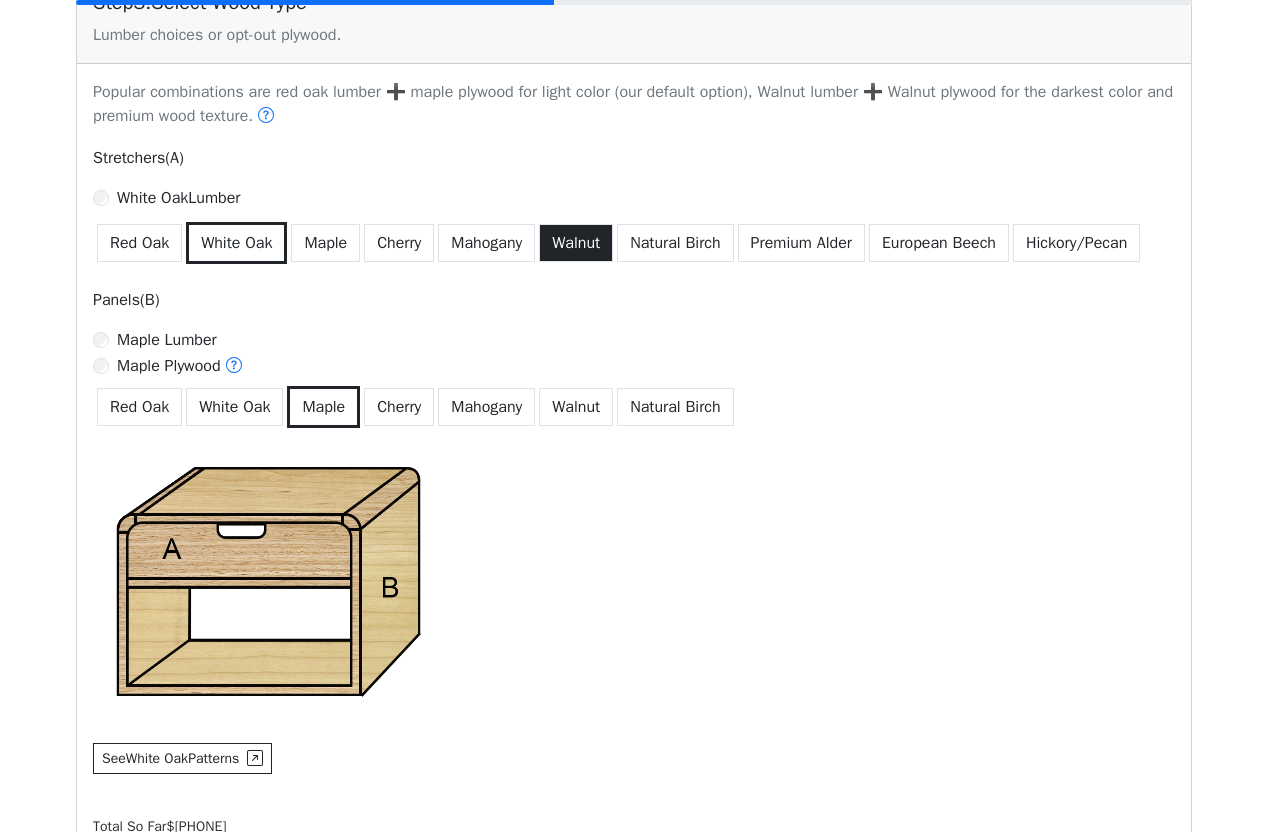 click on "Walnut" at bounding box center (576, 243) 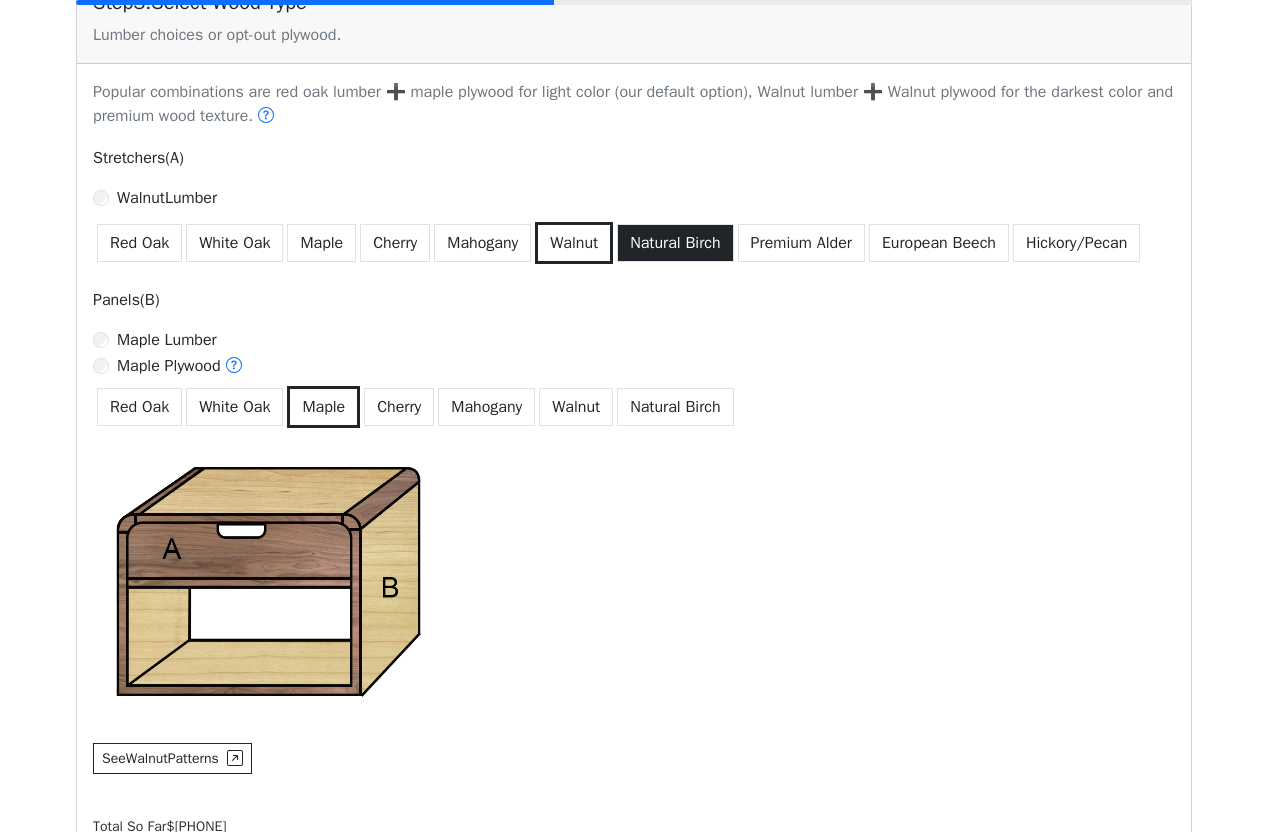 click on "Natural Birch" at bounding box center (675, 243) 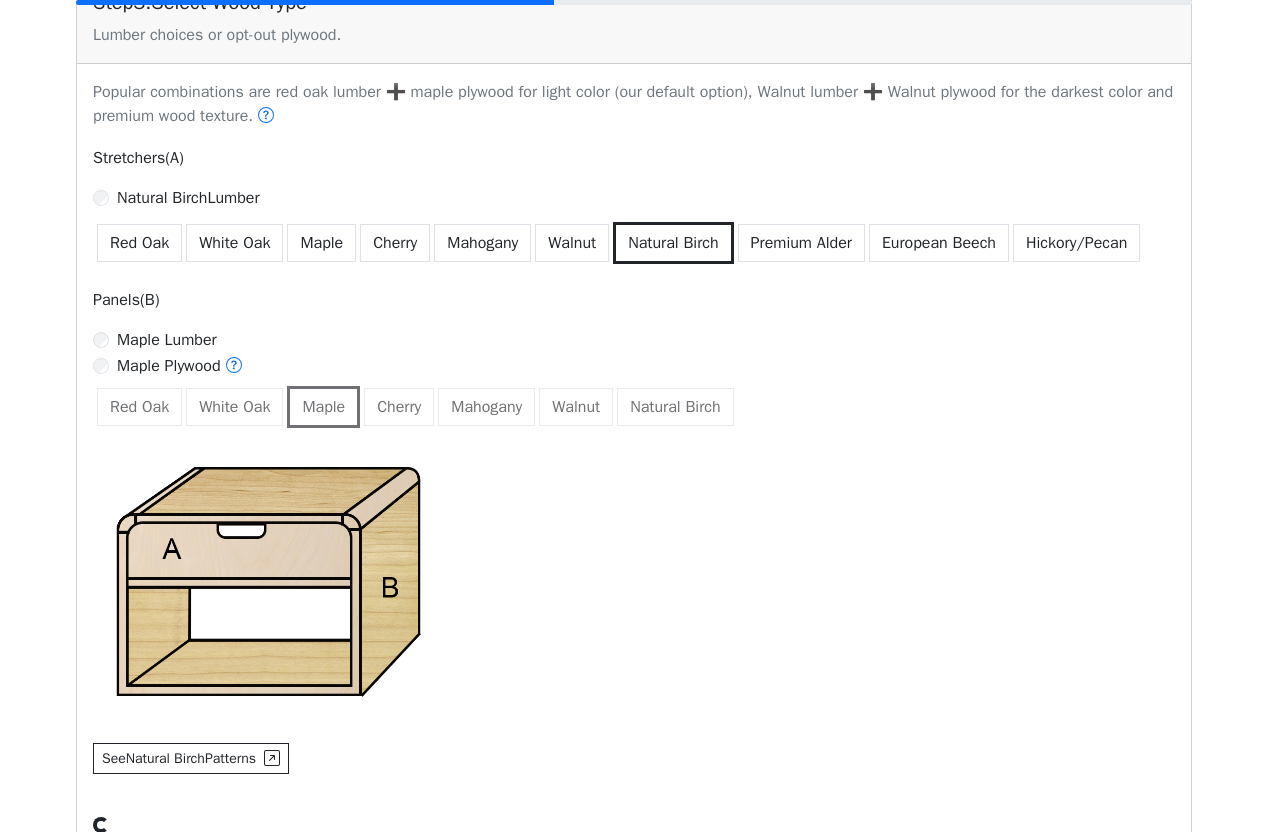 click on "Natural Birch" at bounding box center [673, 243] 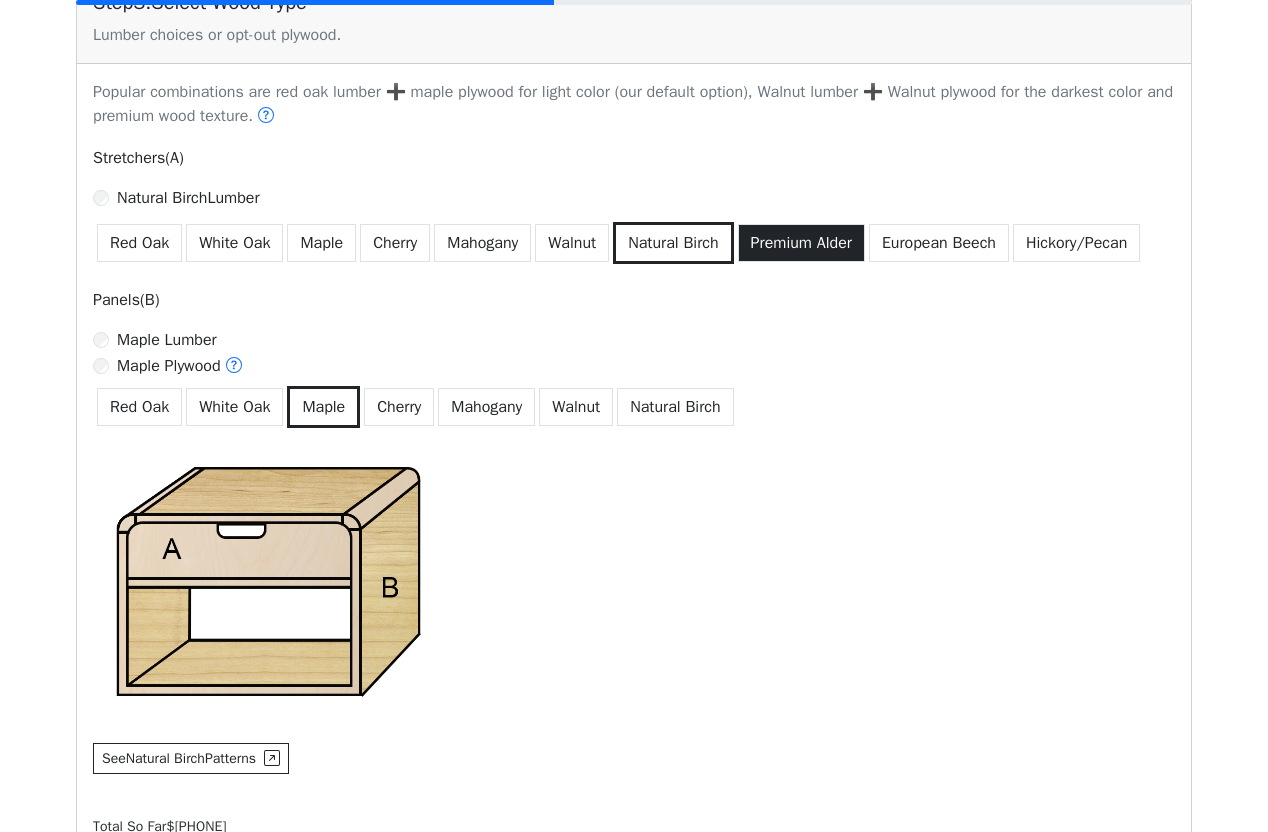 click on "Premium Alder" at bounding box center (801, 243) 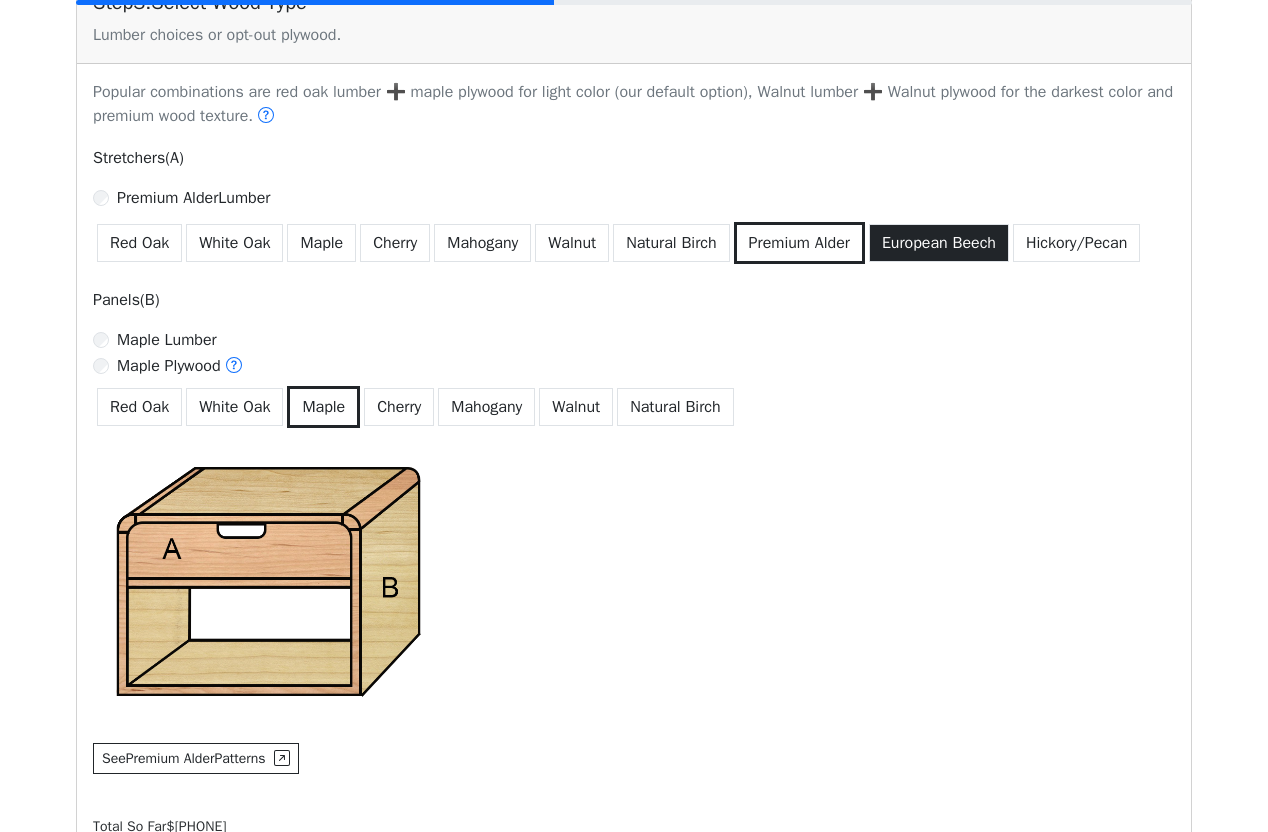 click on "European Beech" at bounding box center [939, 243] 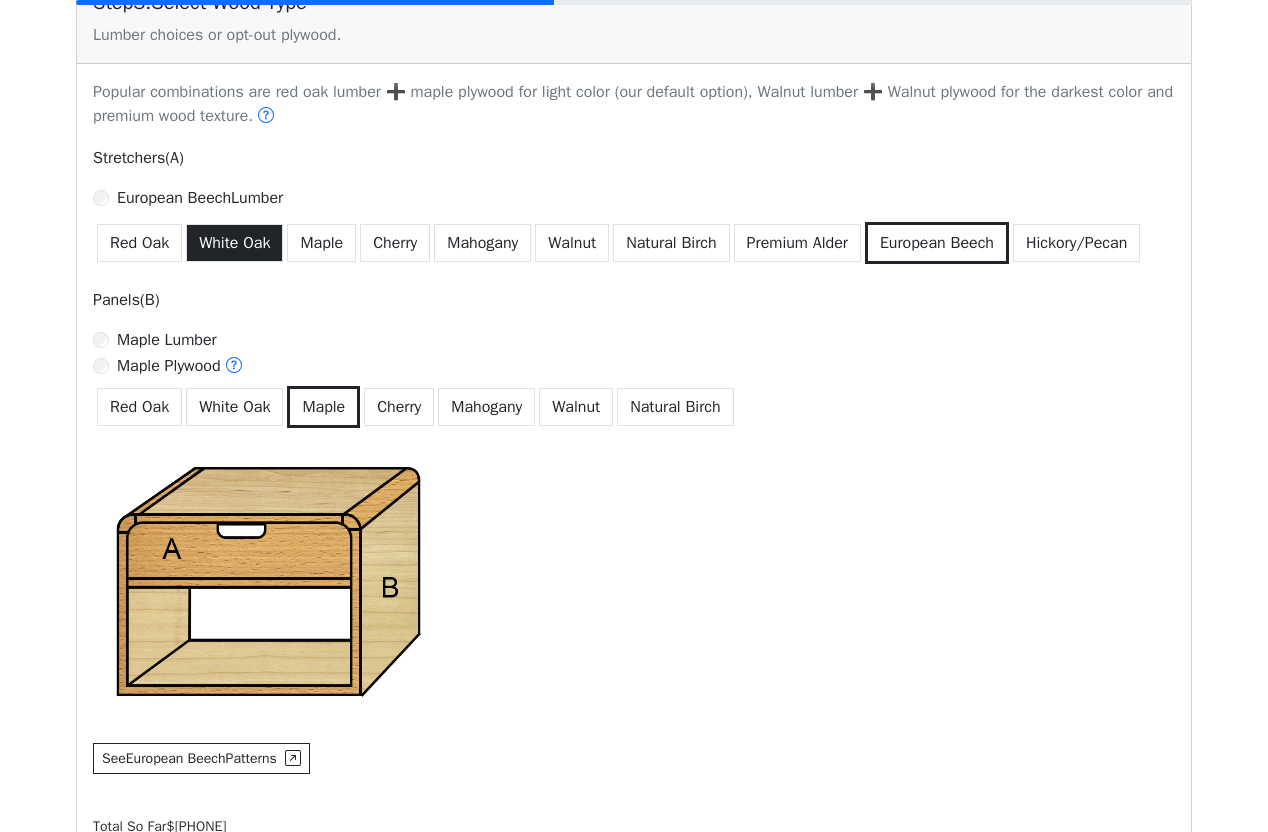 click on "White Oak" at bounding box center [234, 243] 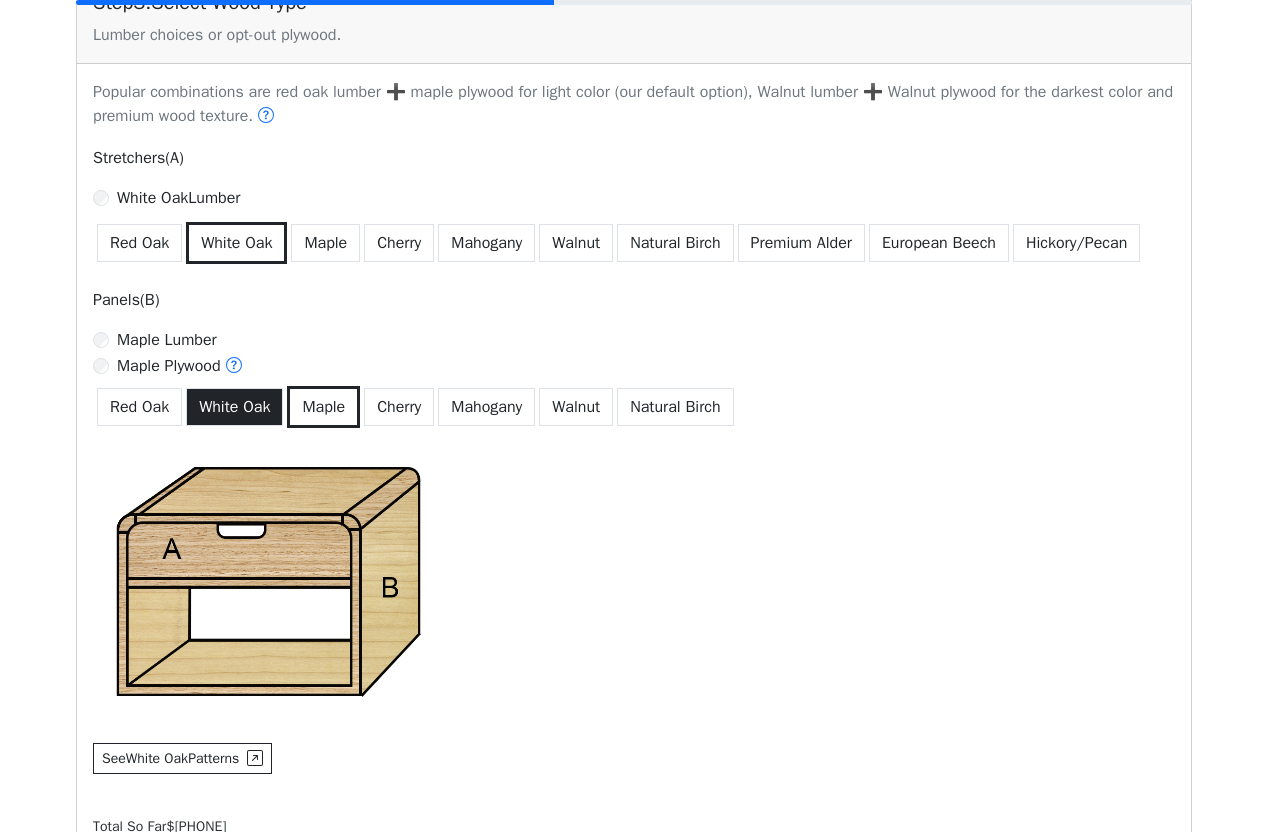 click on "White Oak" at bounding box center (234, 407) 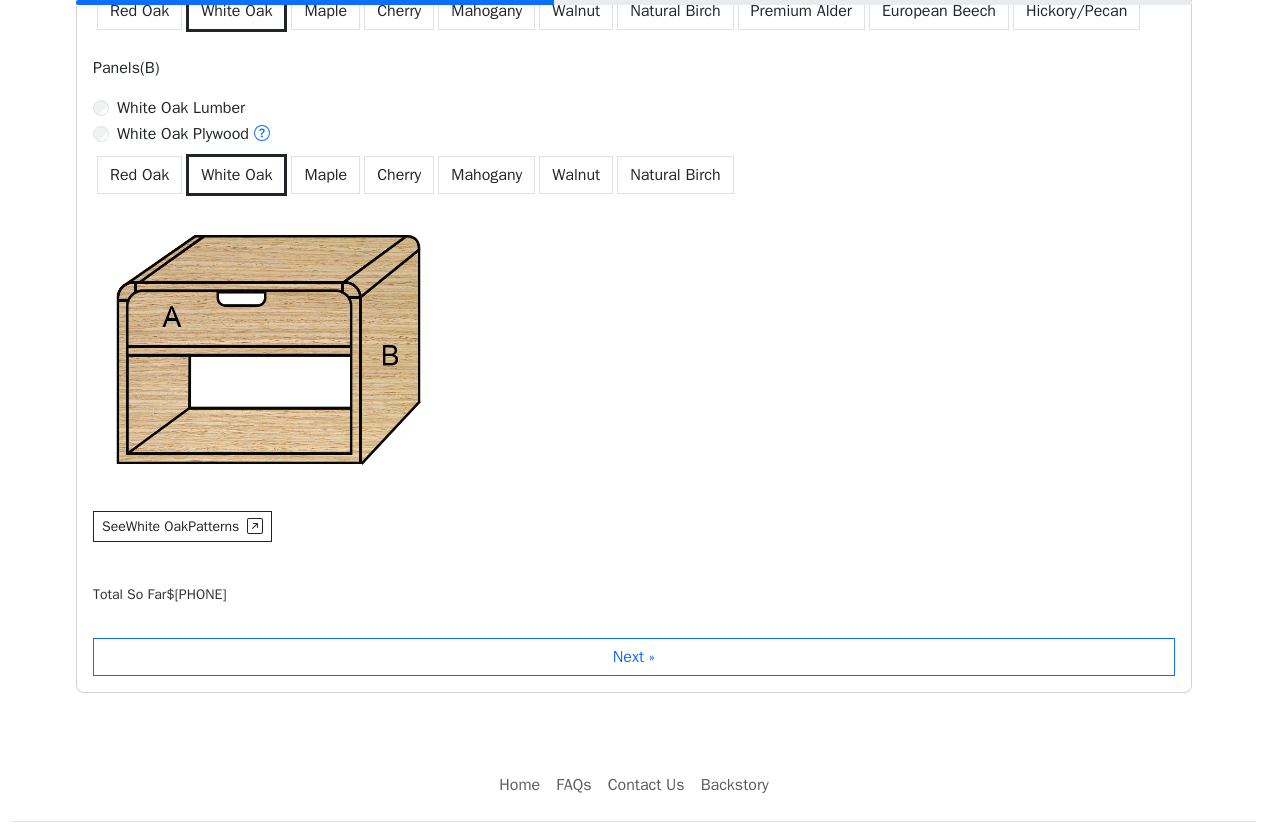 scroll, scrollTop: 1197, scrollLeft: 0, axis: vertical 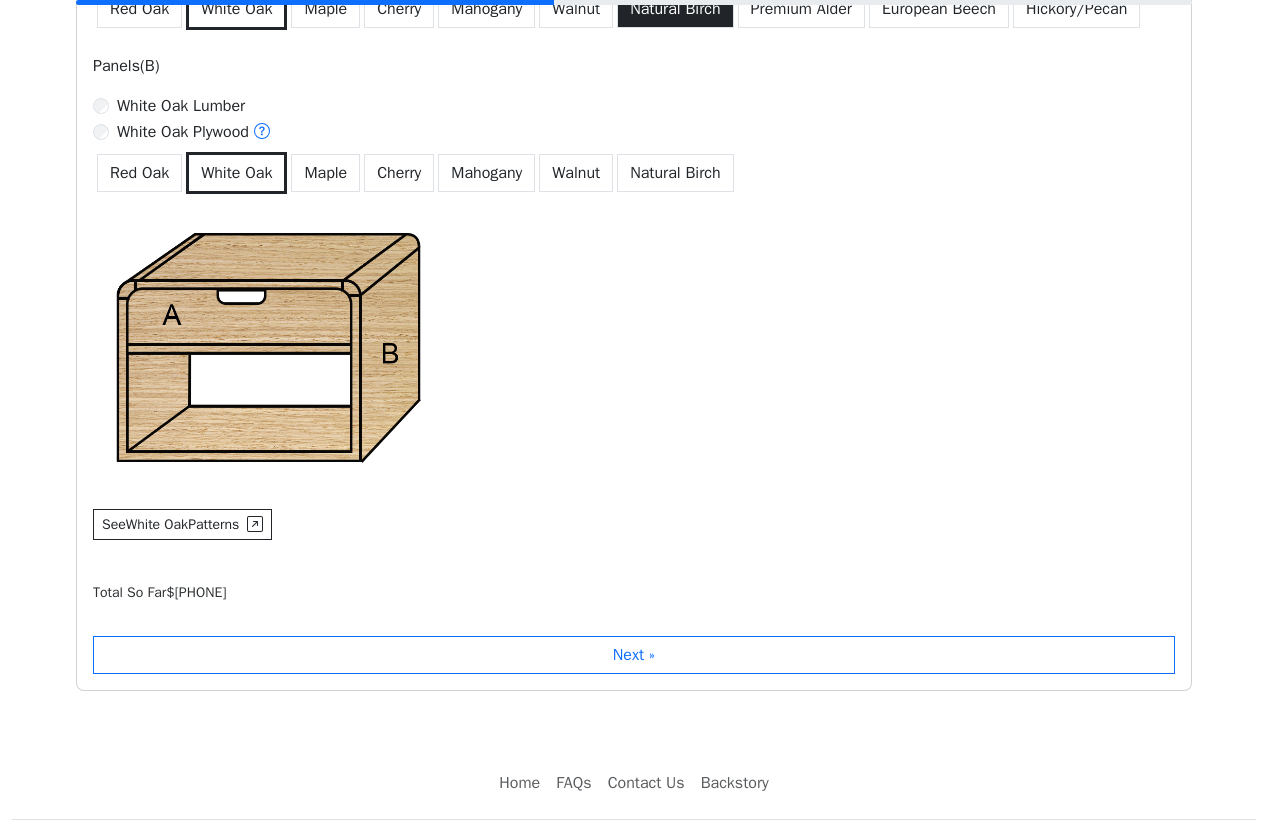 click on "Natural Birch" at bounding box center (675, 9) 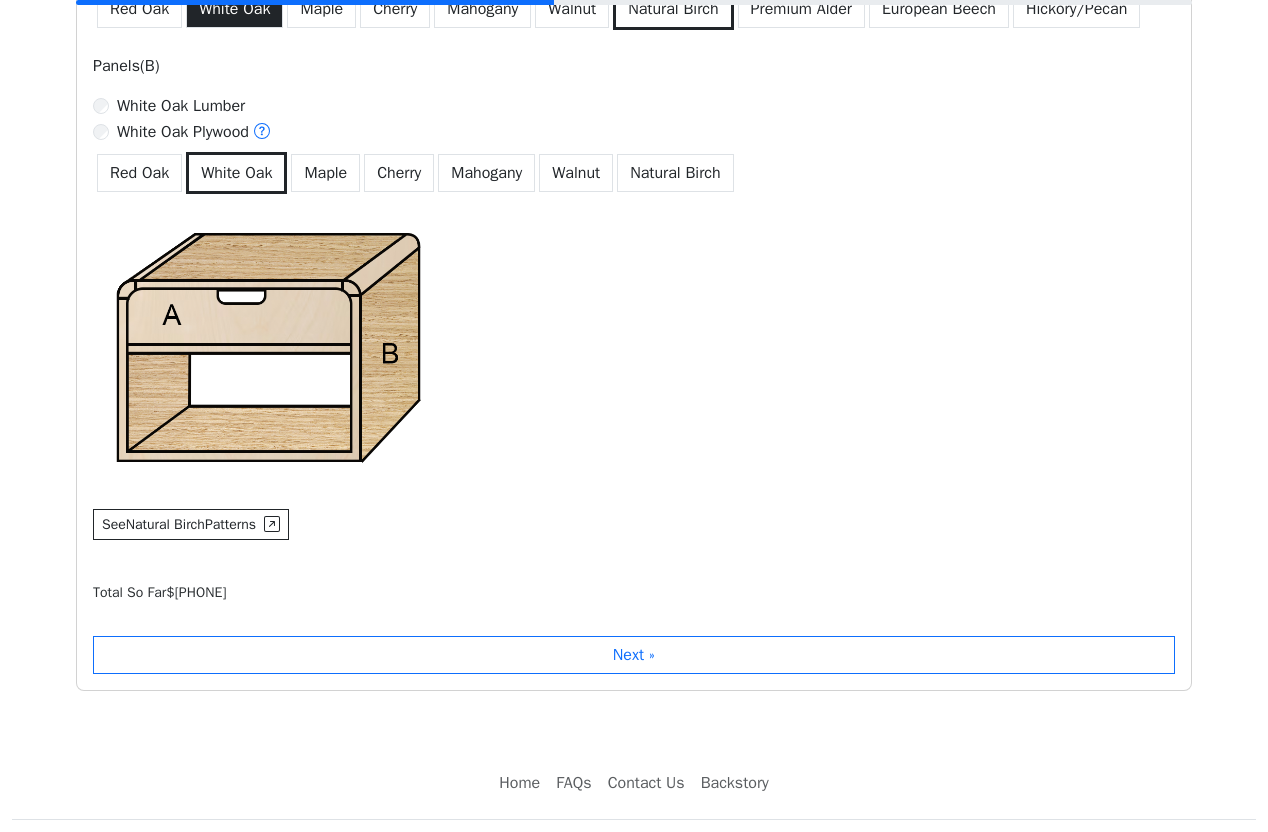 click on "White Oak" at bounding box center [234, 9] 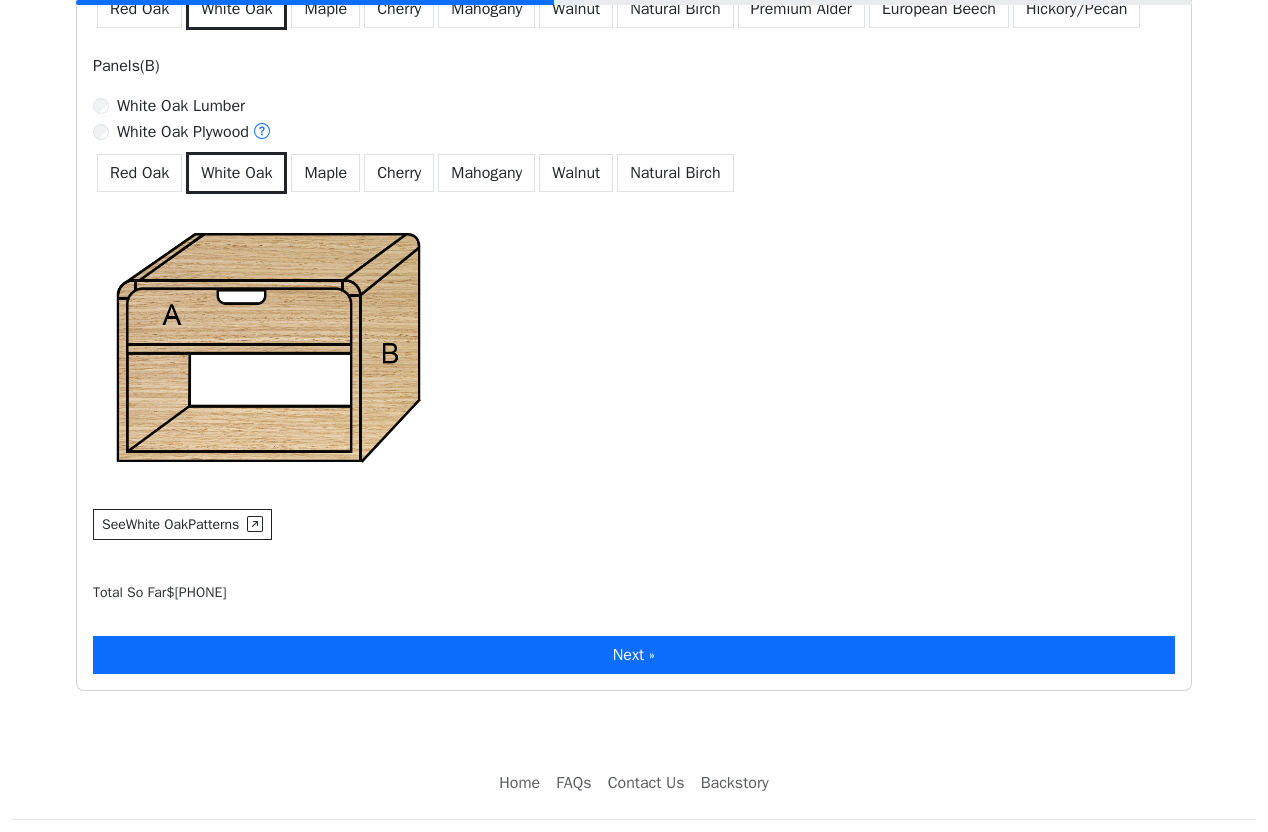click on "Next »" at bounding box center [634, 655] 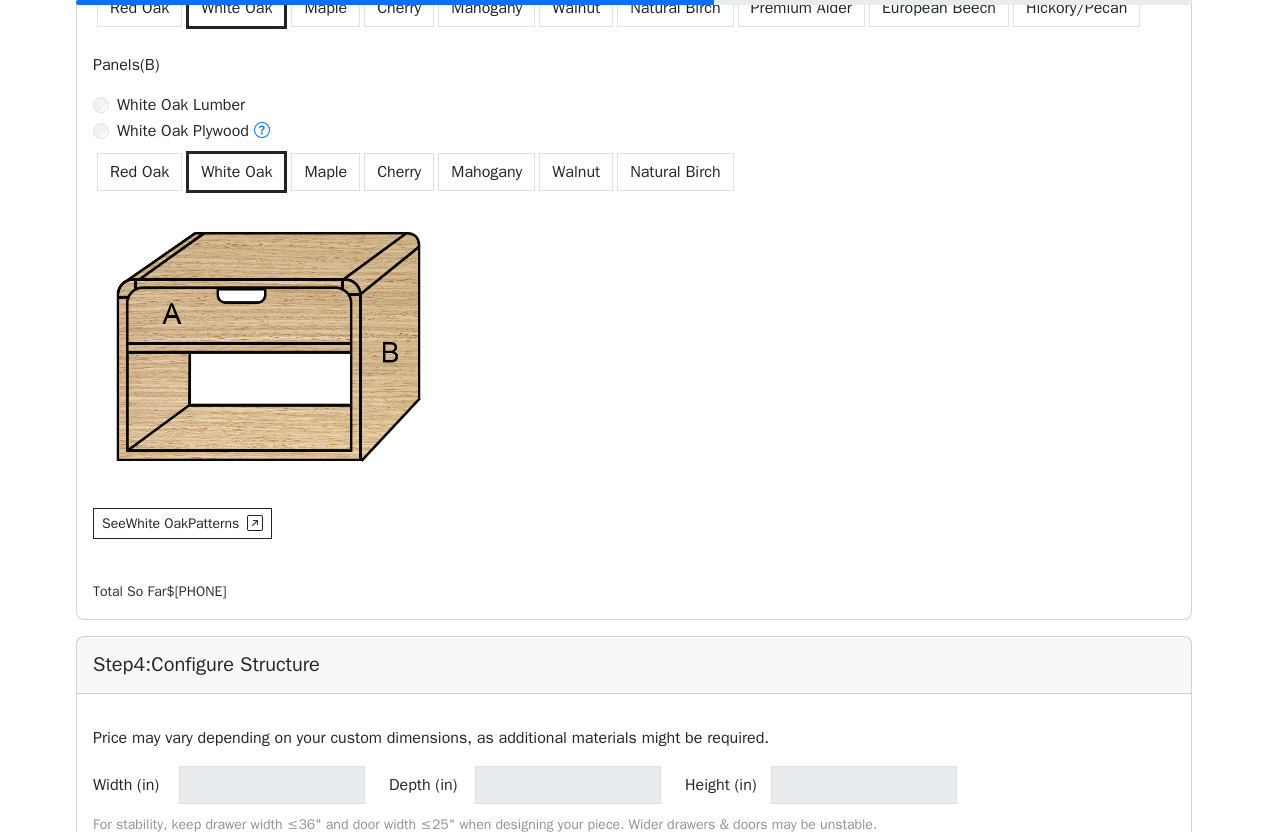 type on "**" 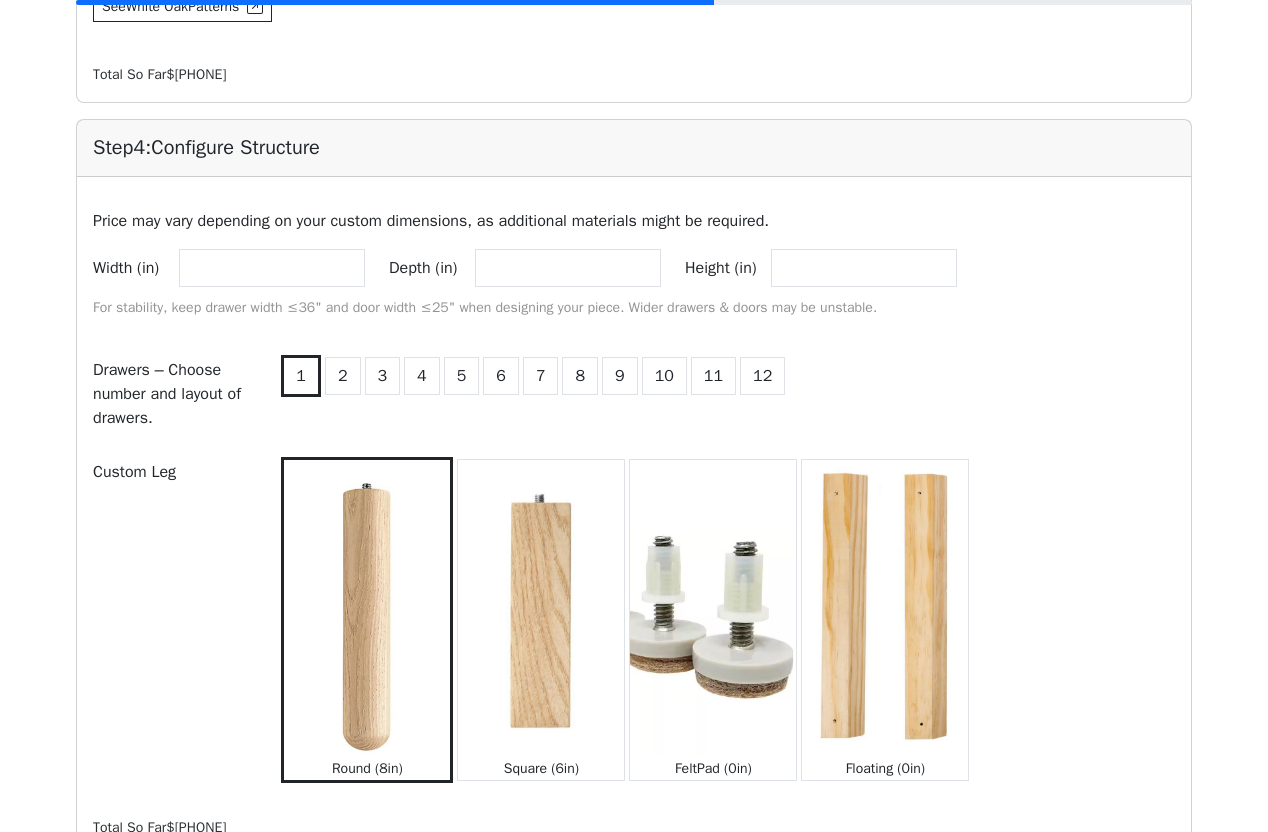 scroll, scrollTop: 1717, scrollLeft: 0, axis: vertical 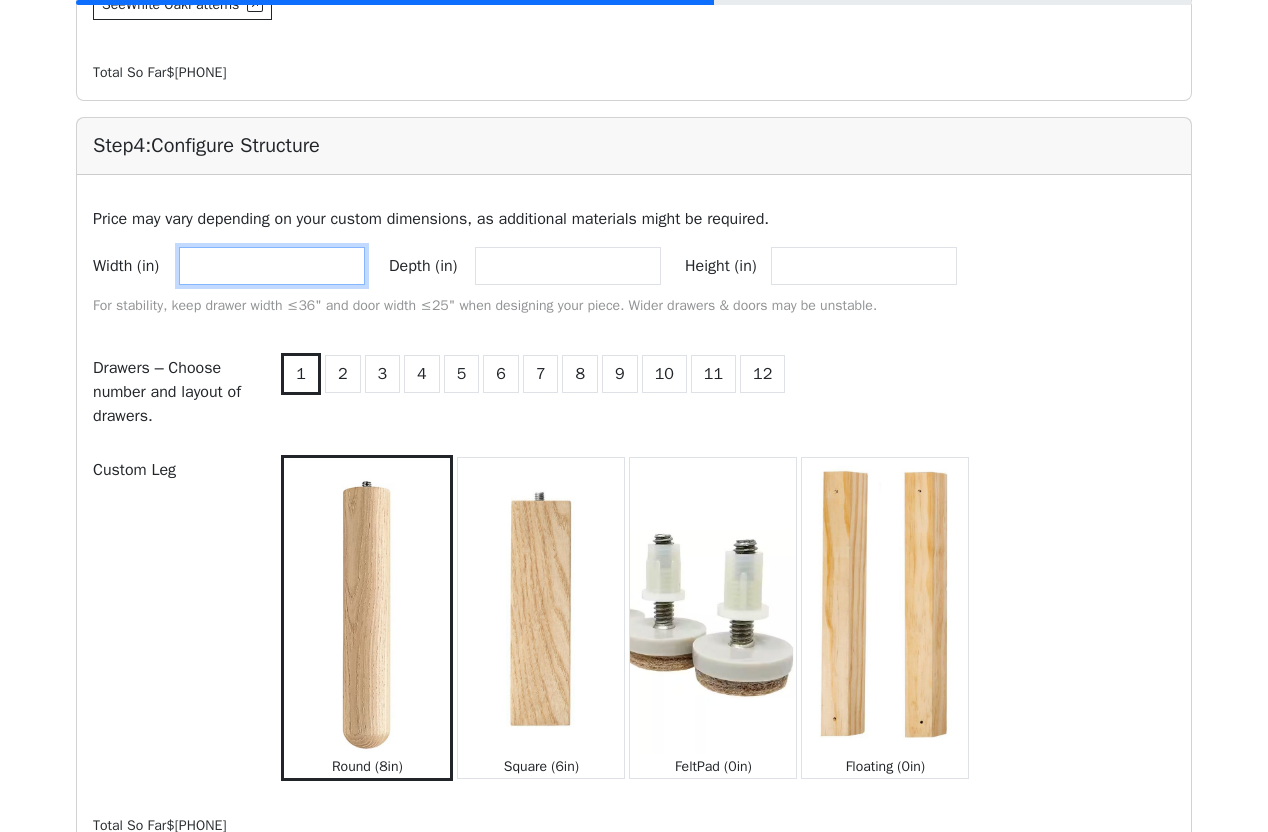 click on "**" at bounding box center (272, 266) 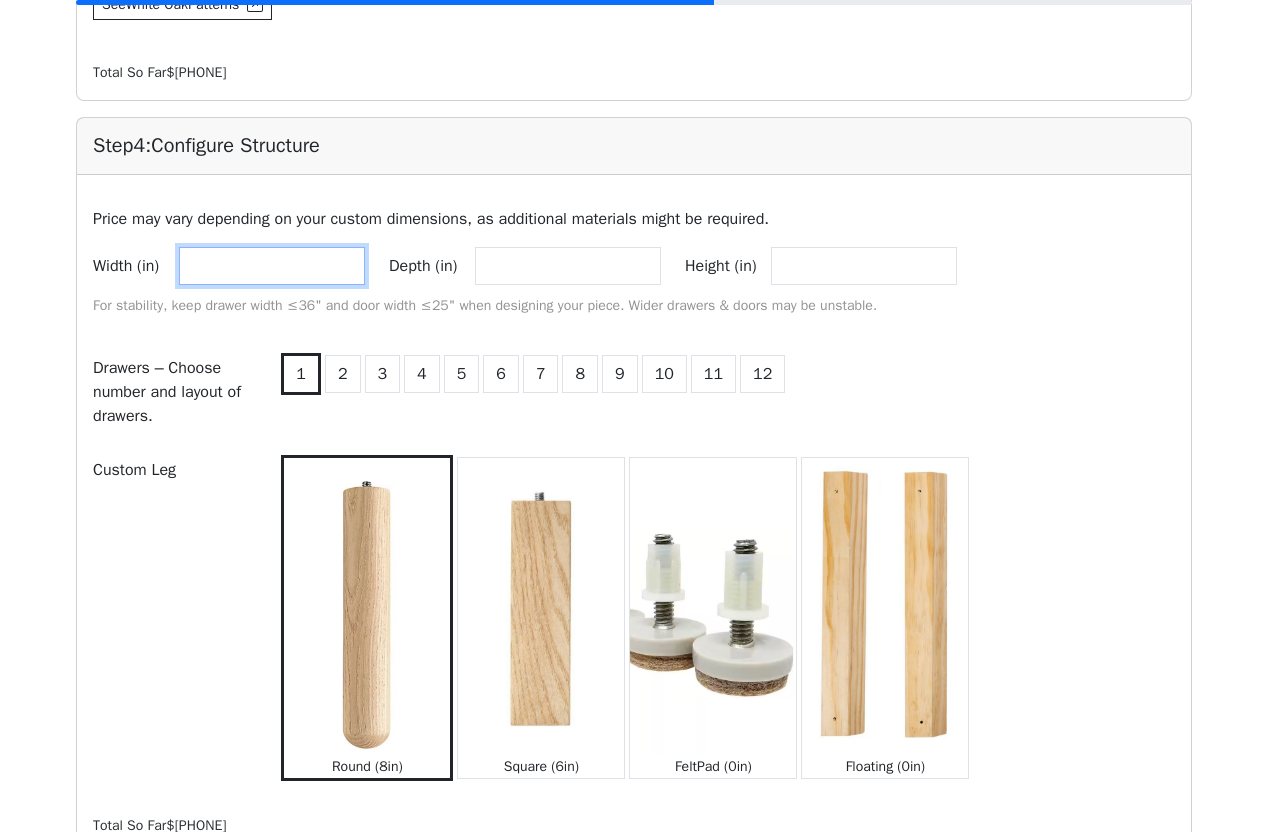 type on "*" 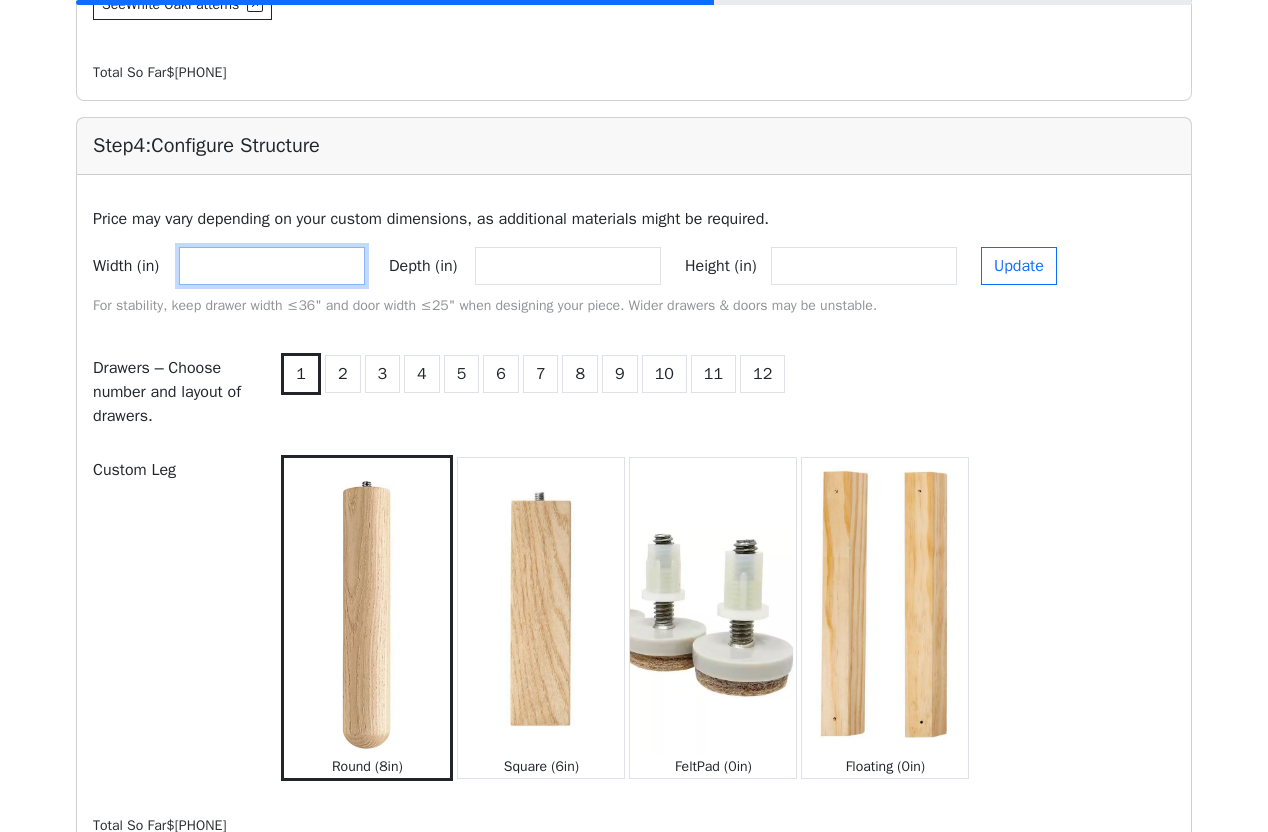 type on "**" 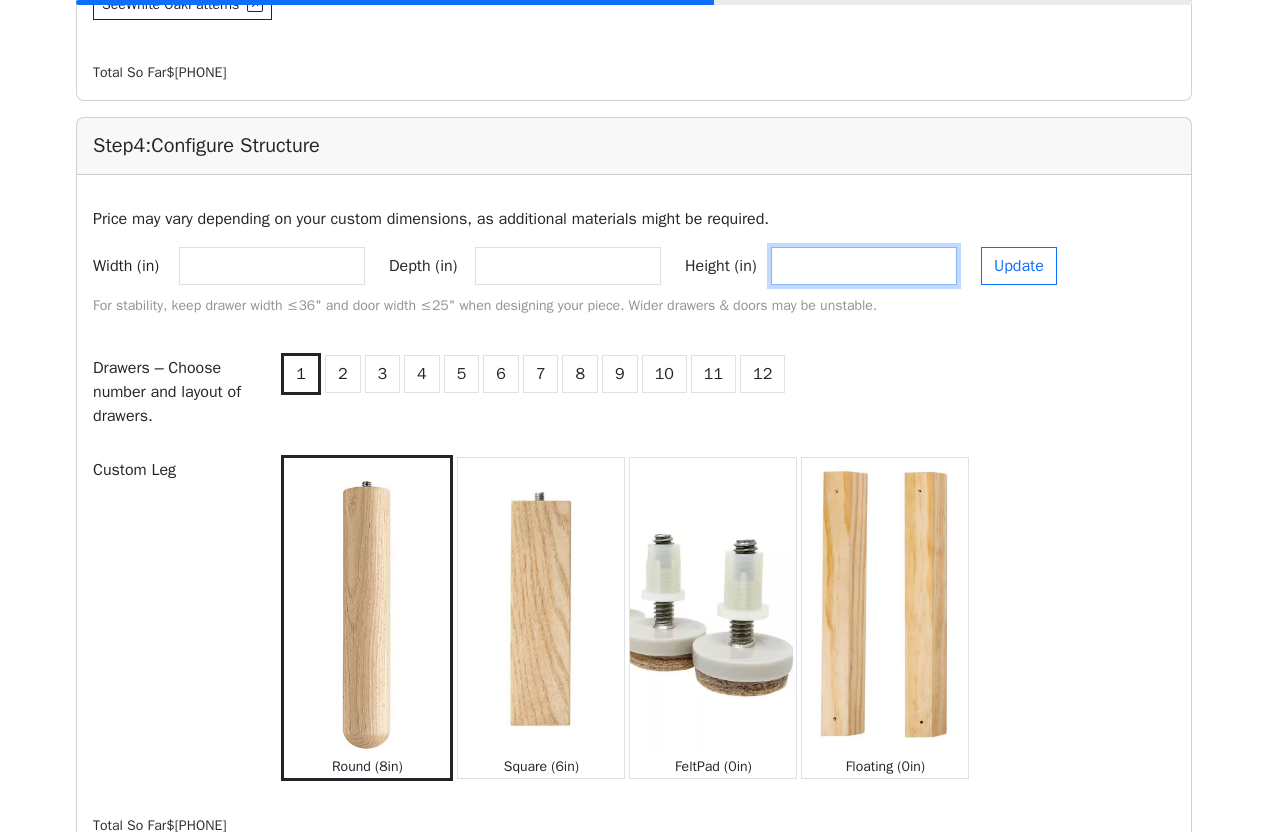click on "**" at bounding box center (864, 266) 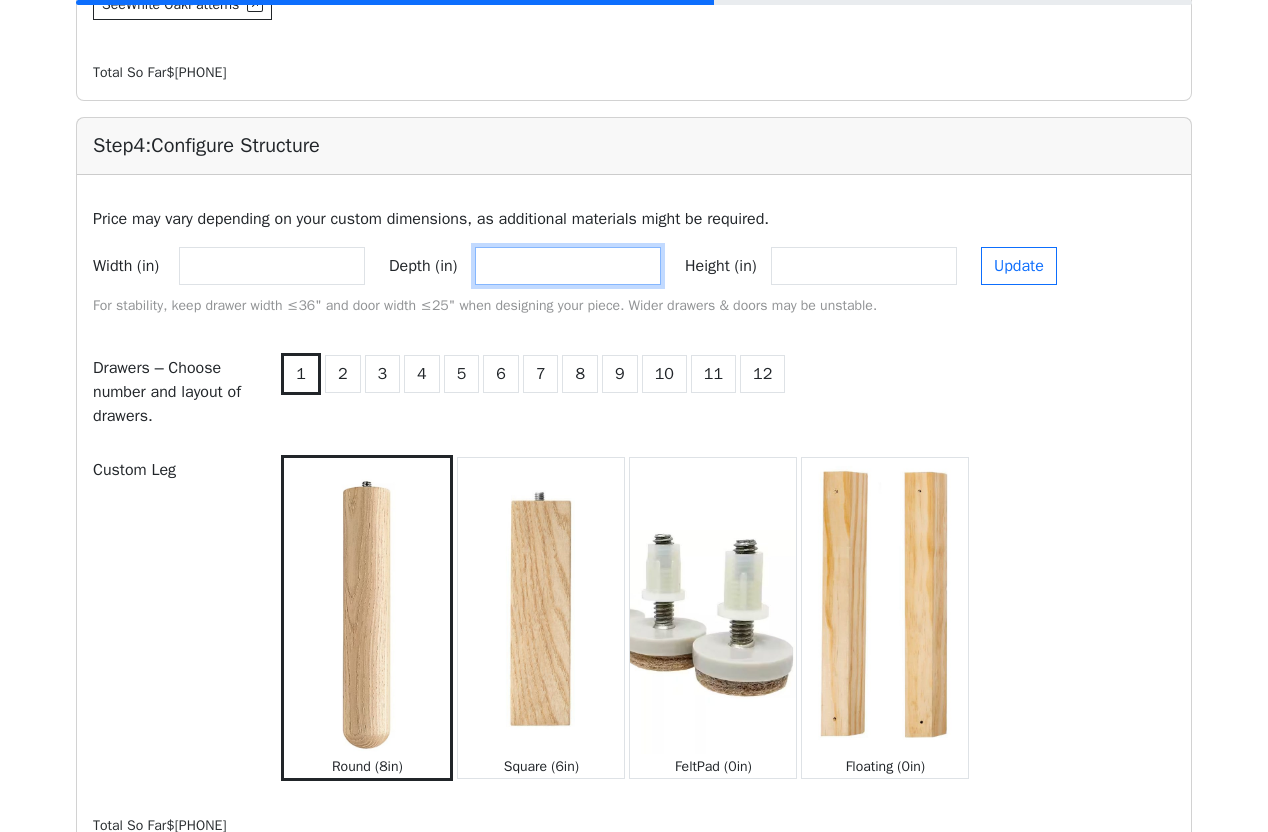 click on "**" at bounding box center [568, 266] 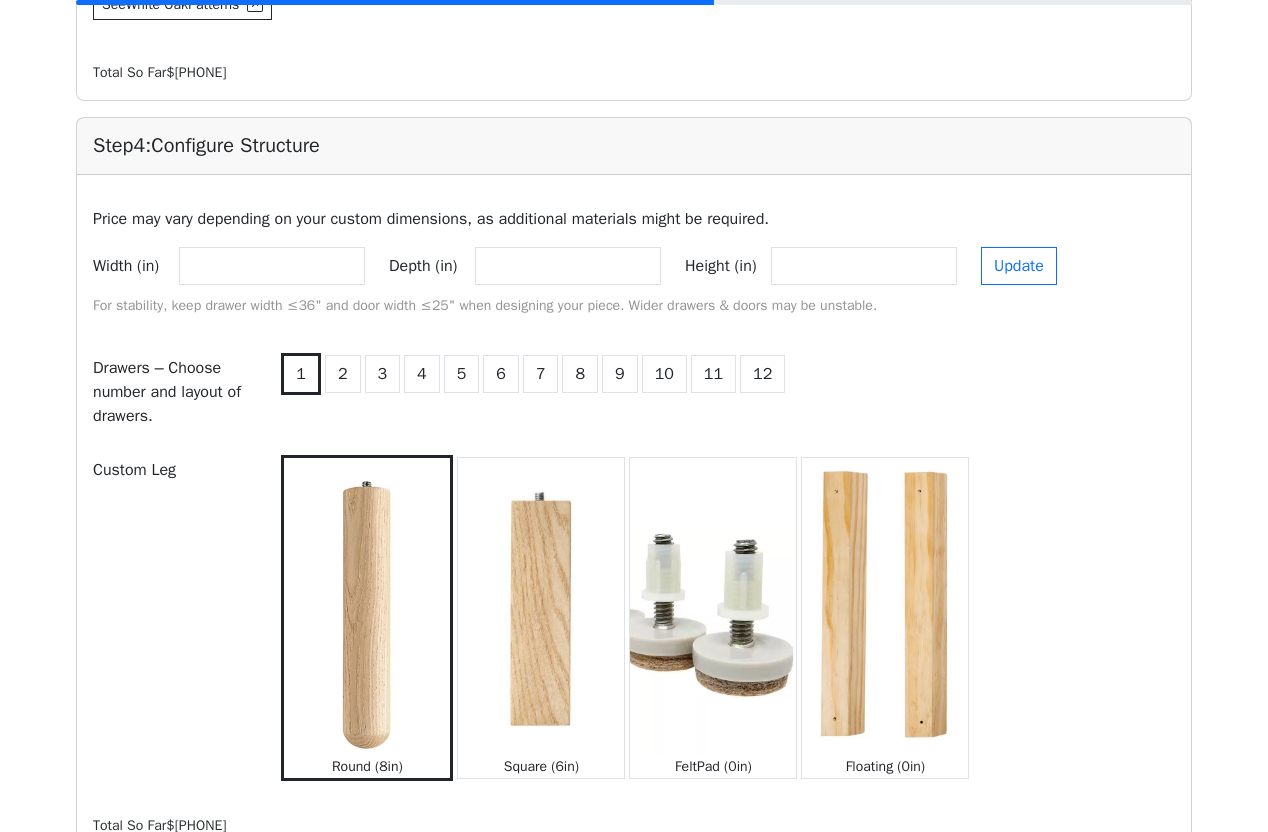 click on "[NUMBER] [NUMBER] [NUMBER] [NUMBER] [NUMBER] [NUMBER] [NUMBER] [NUMBER] [NUMBER] [NUMBER] [NUMBER] [NUMBER]" at bounding box center (726, 392) 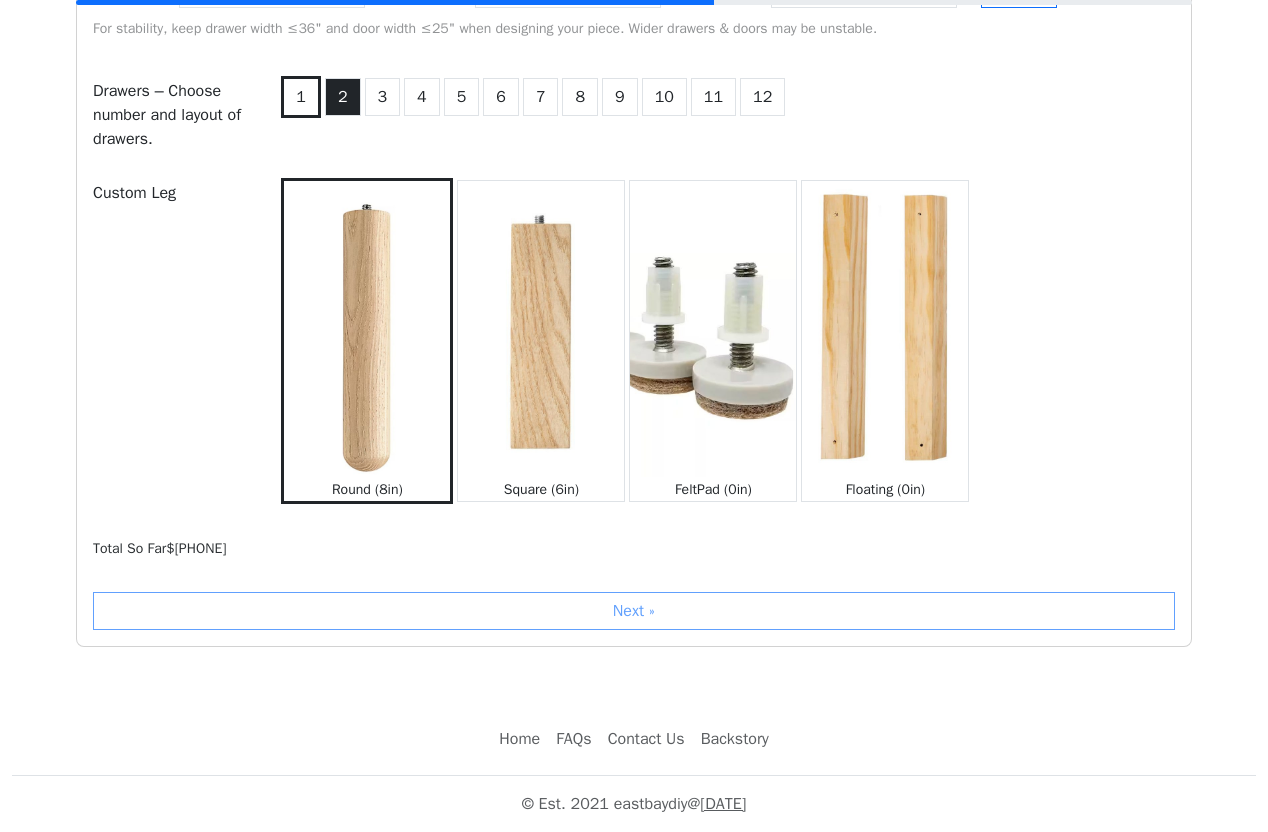 scroll, scrollTop: 2005, scrollLeft: 0, axis: vertical 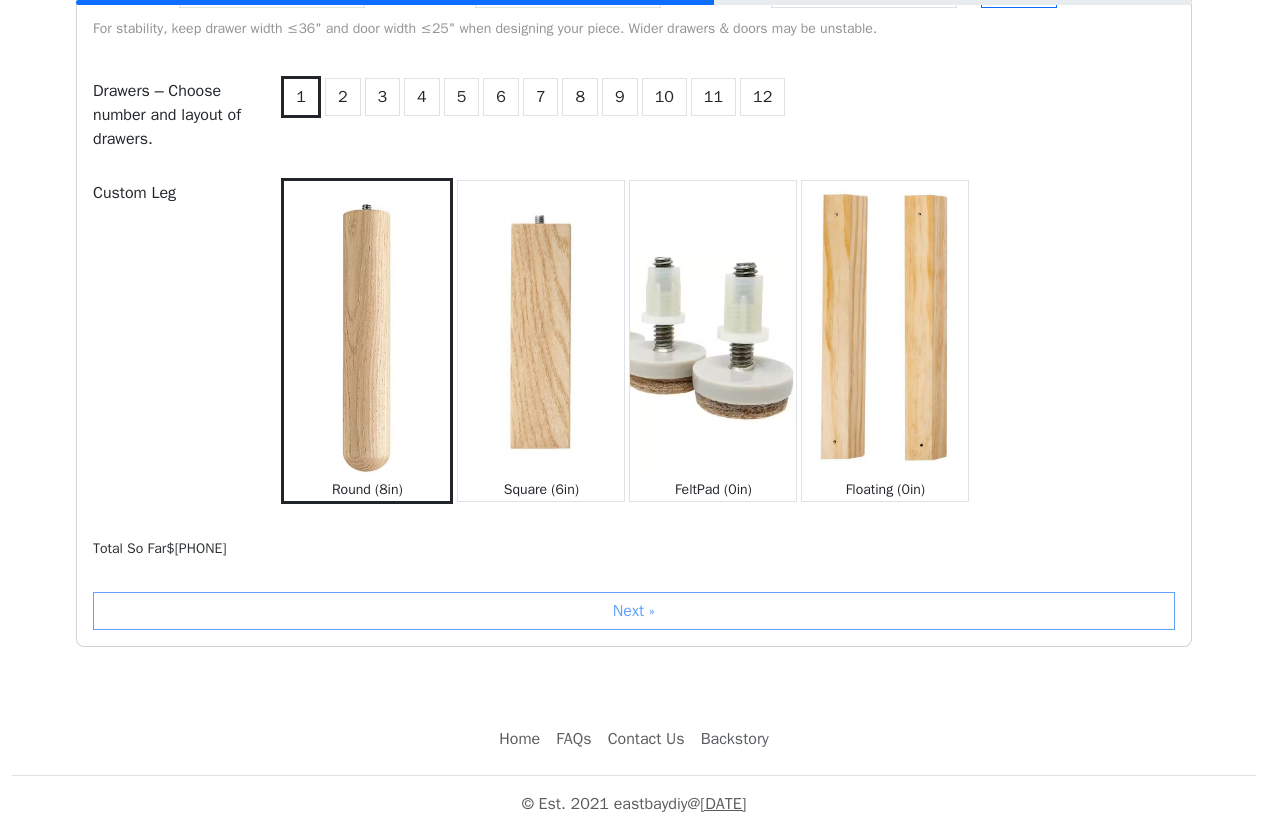 click on "Next »" at bounding box center [634, 611] 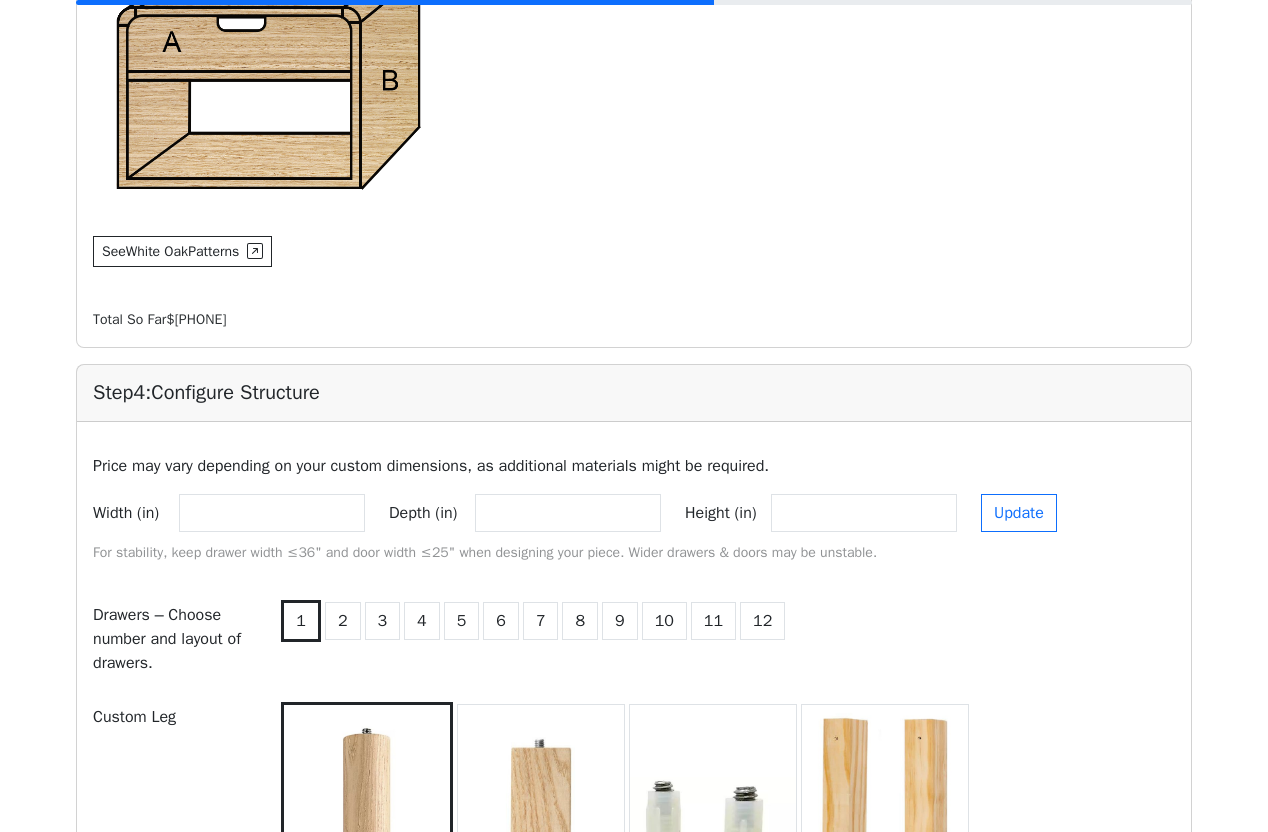 scroll, scrollTop: 1469, scrollLeft: 0, axis: vertical 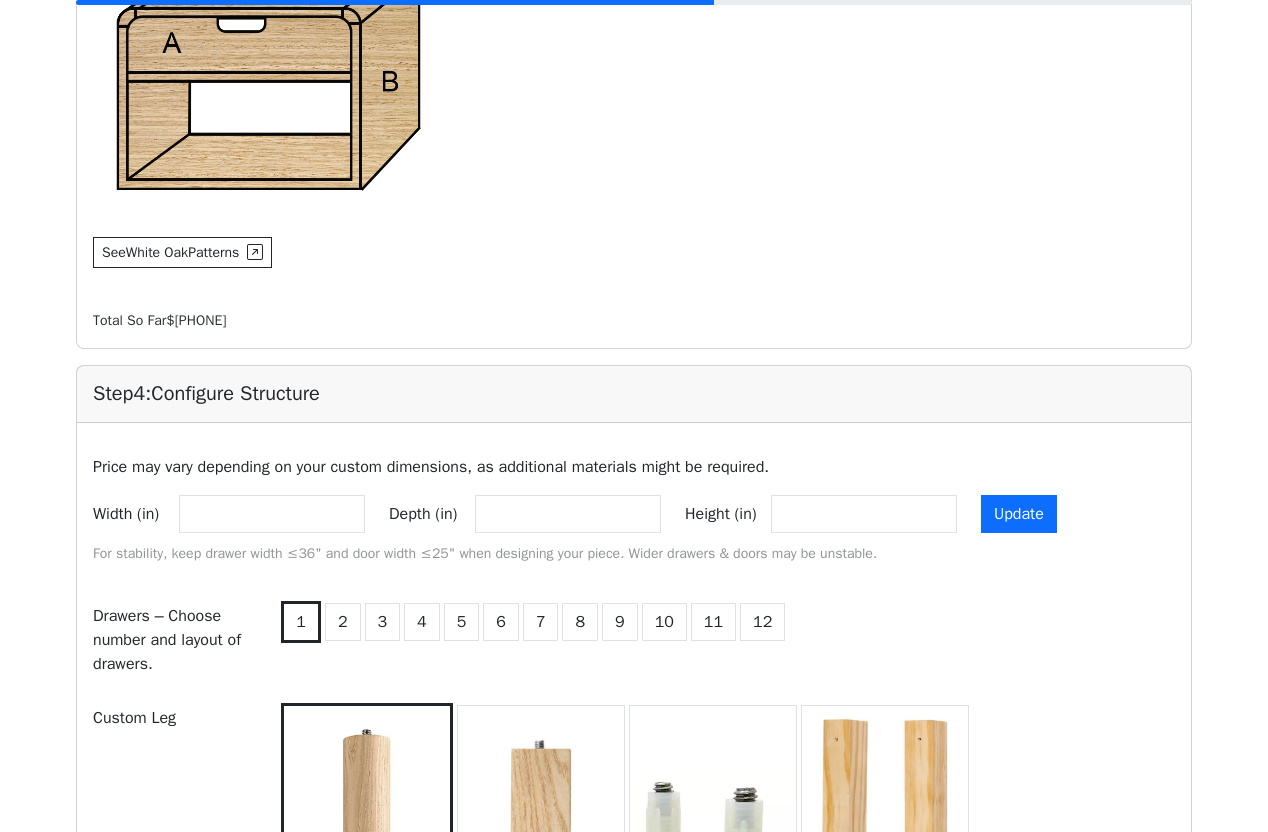 click on "Update" at bounding box center (1019, 514) 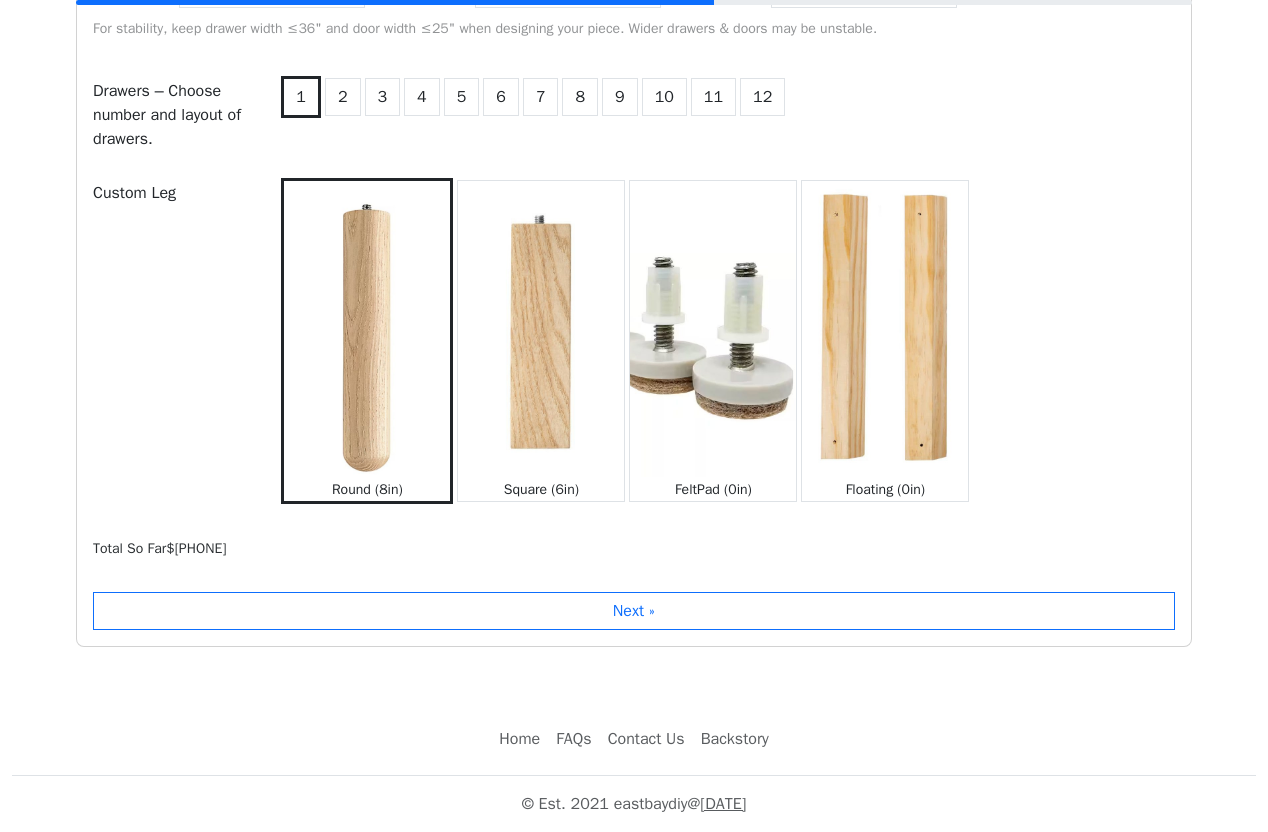 scroll, scrollTop: 2021, scrollLeft: 0, axis: vertical 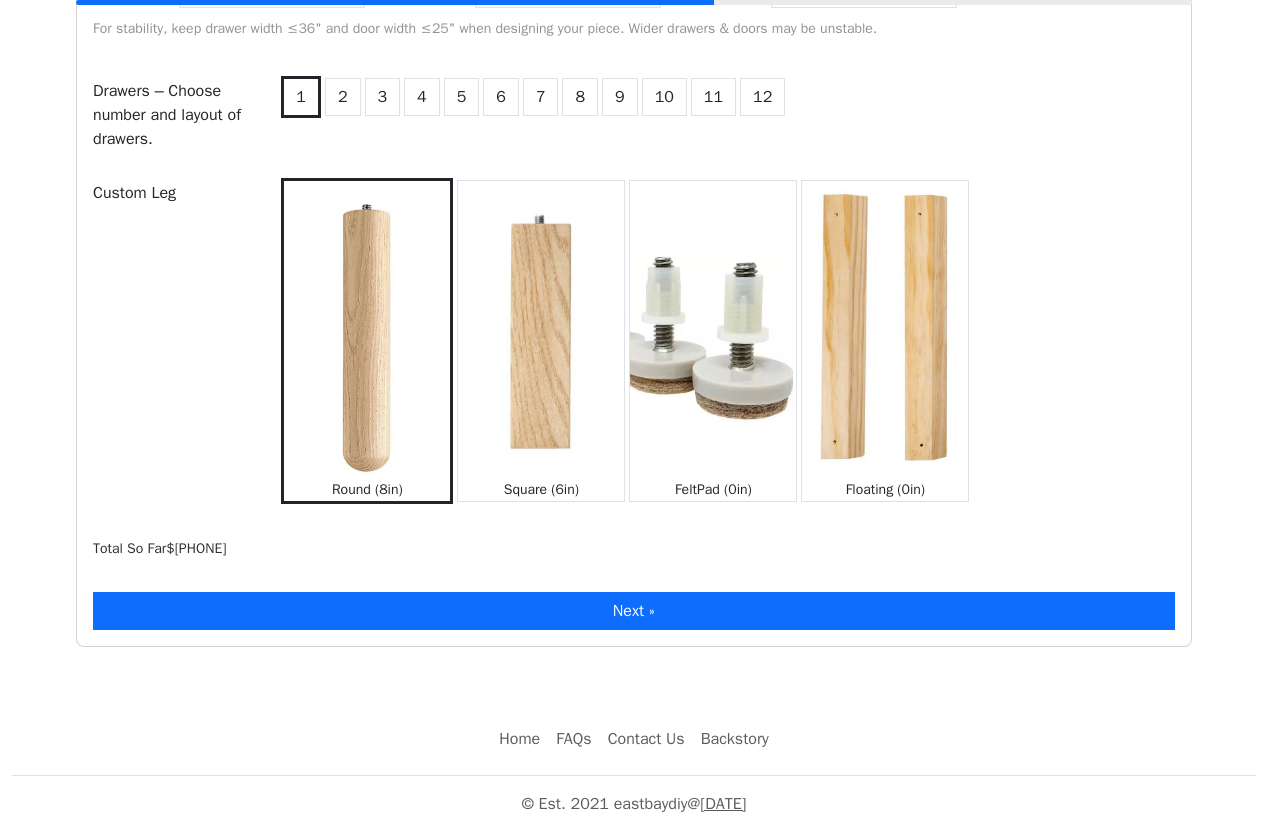 click on "Next »" at bounding box center [634, 611] 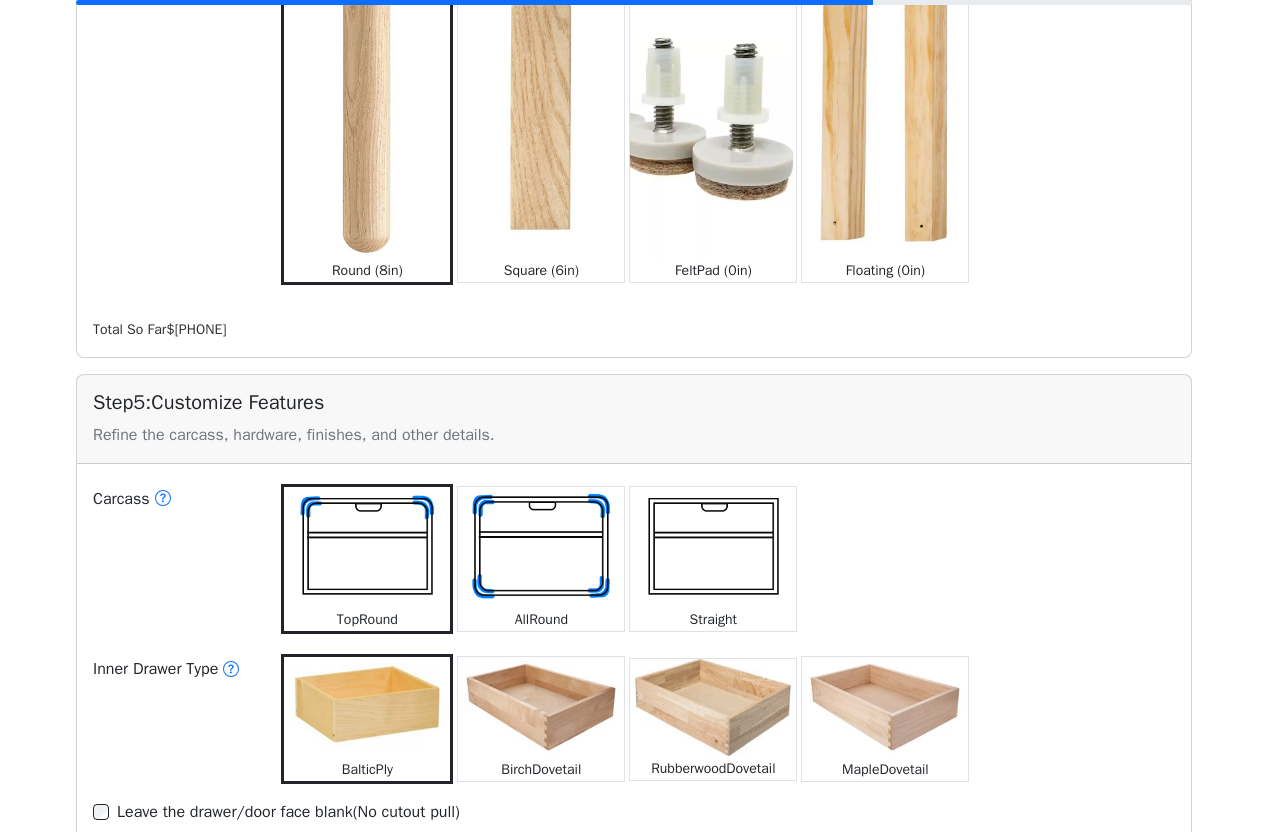 scroll, scrollTop: 2363, scrollLeft: 0, axis: vertical 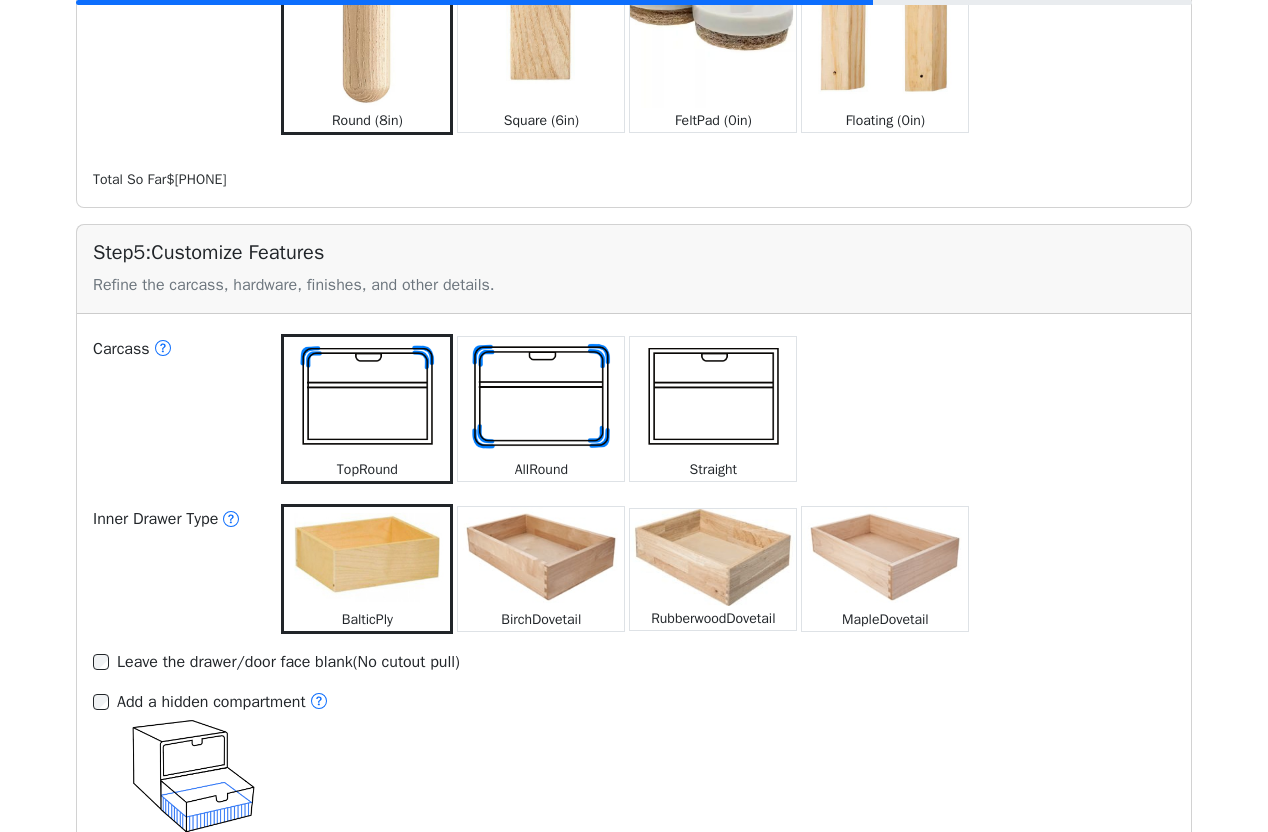 click at bounding box center (541, 397) 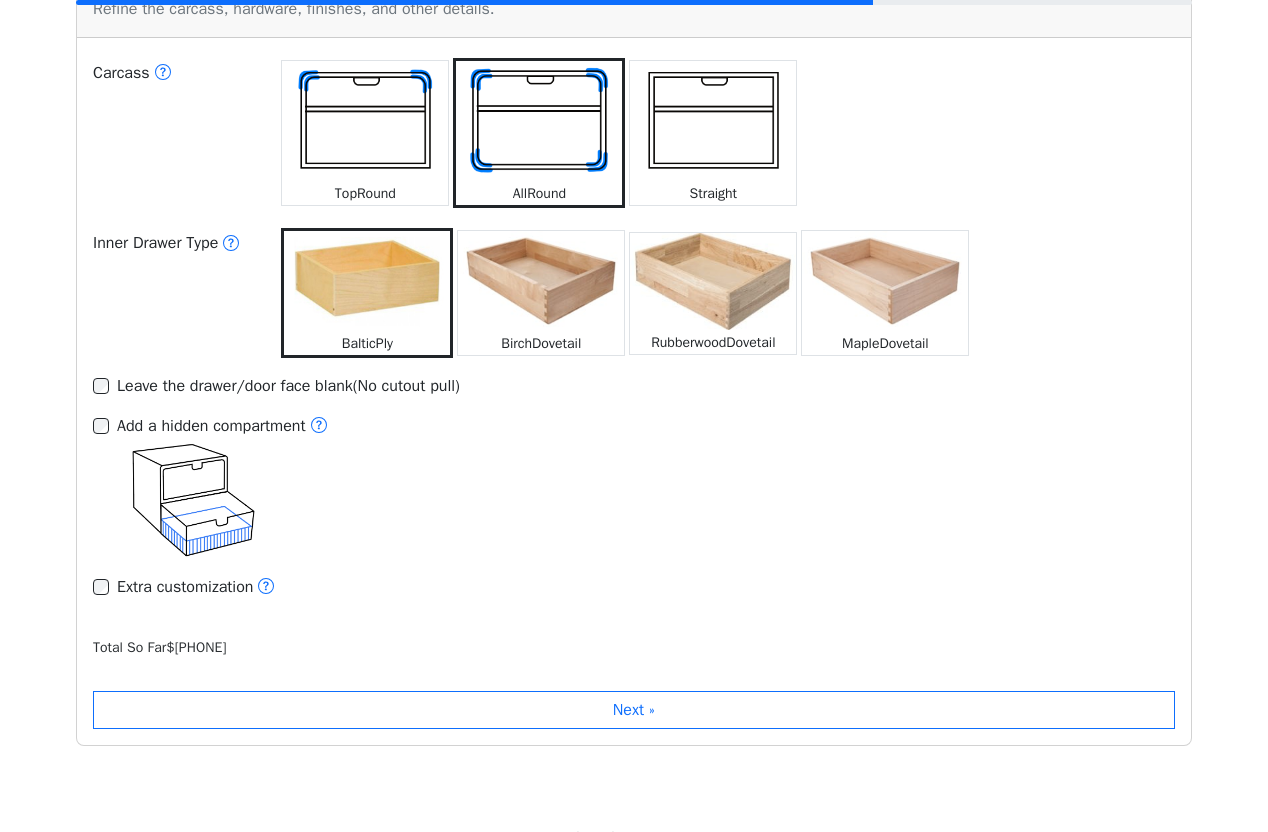 scroll, scrollTop: 2645, scrollLeft: 0, axis: vertical 